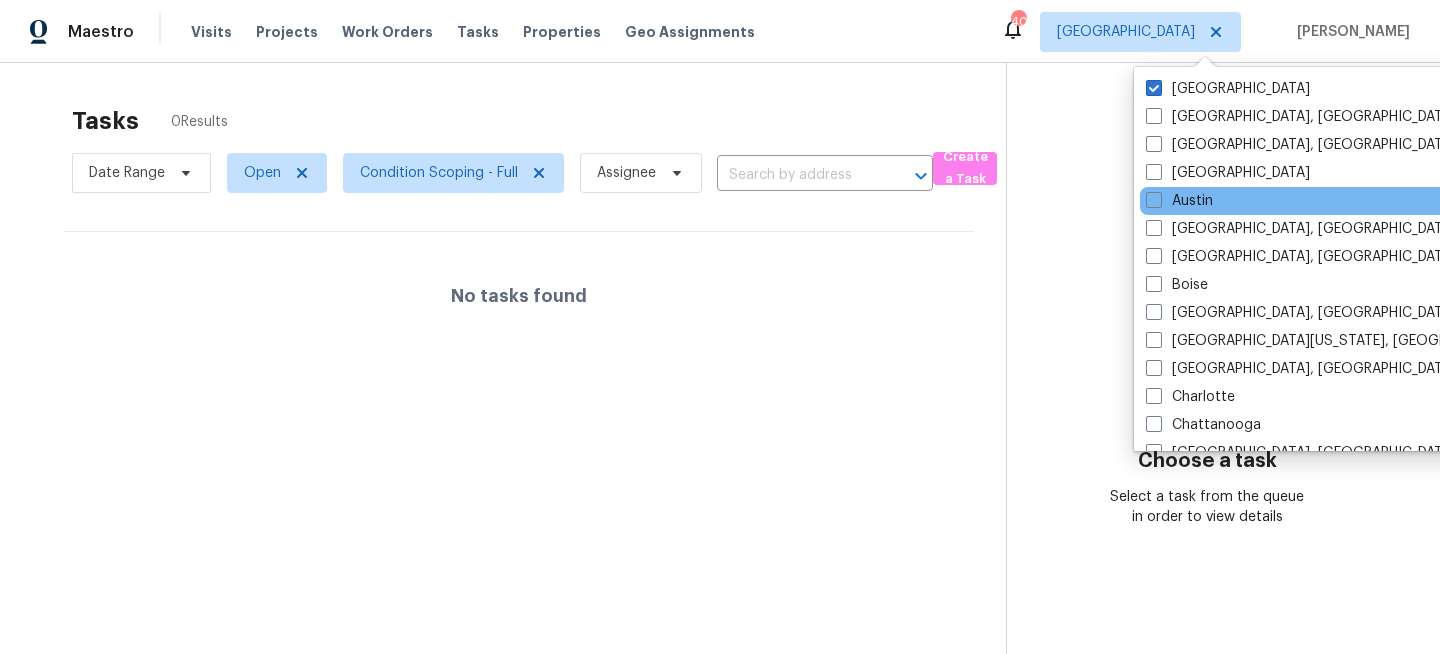 scroll, scrollTop: 0, scrollLeft: 0, axis: both 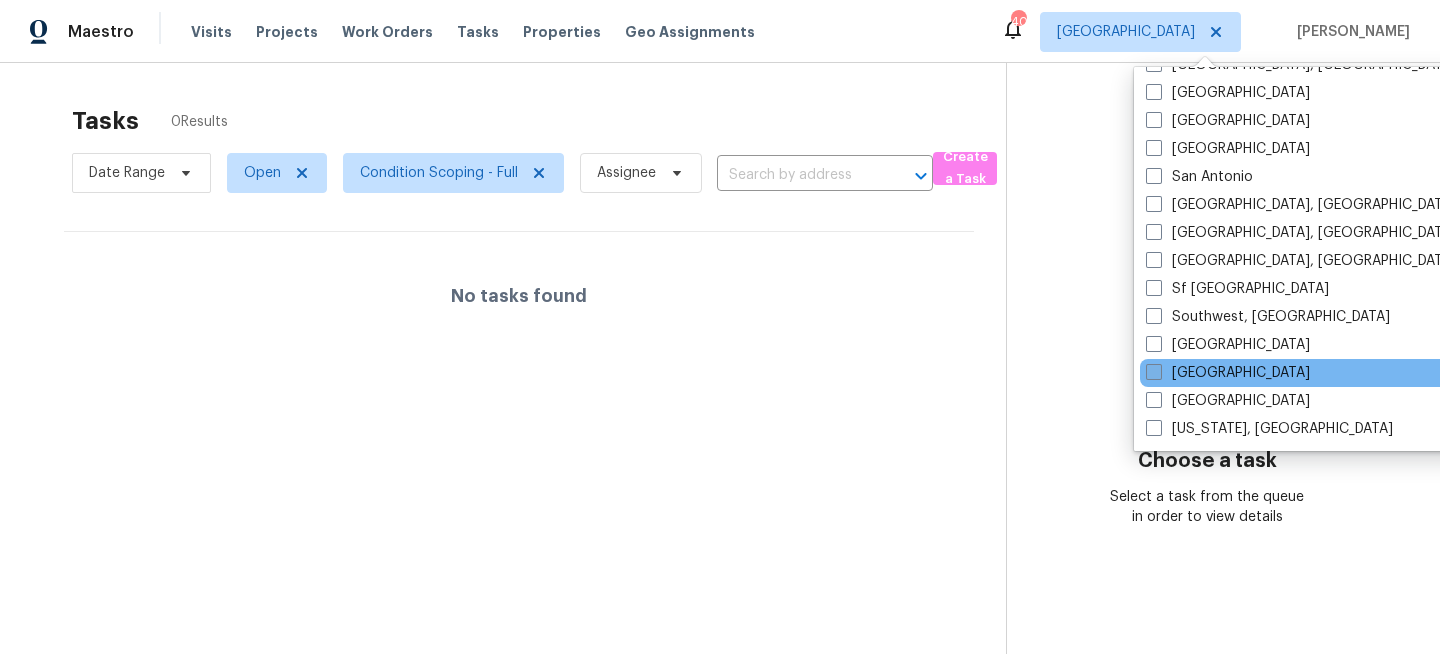 click on "[GEOGRAPHIC_DATA]" at bounding box center [1228, 373] 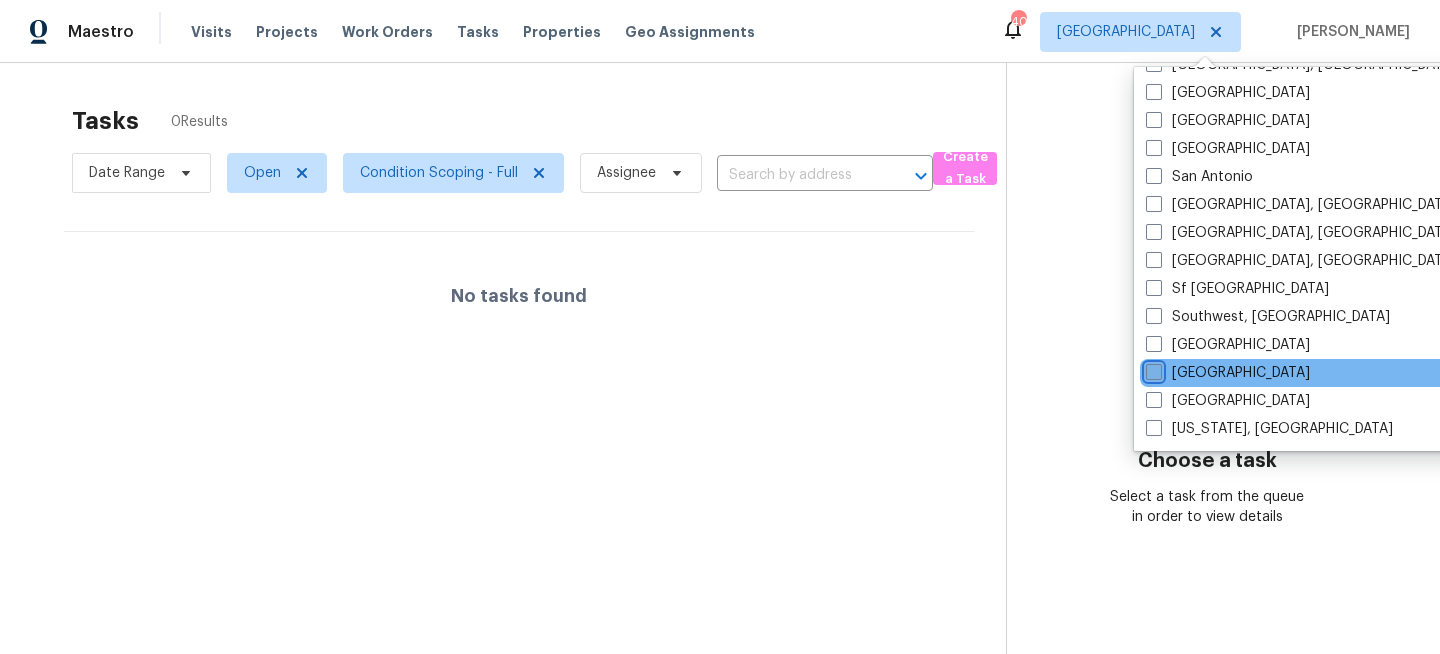click on "[GEOGRAPHIC_DATA]" at bounding box center [1152, 369] 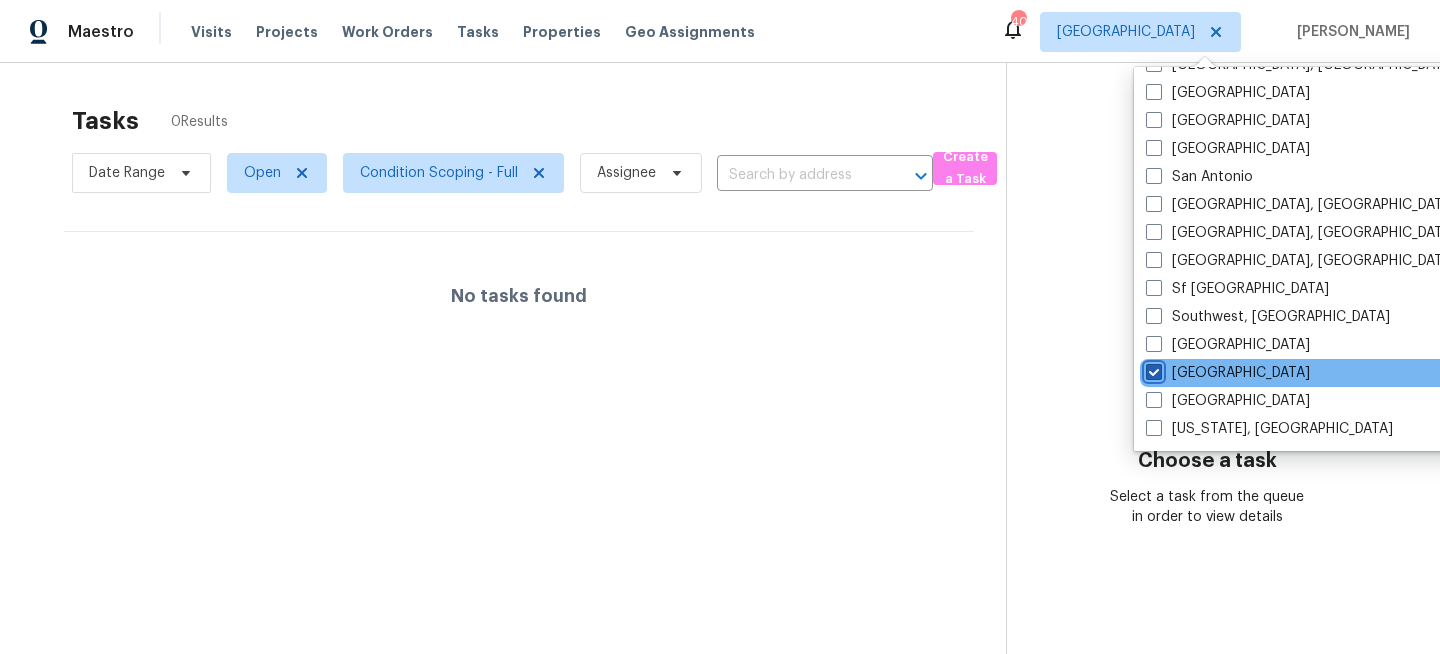 checkbox on "true" 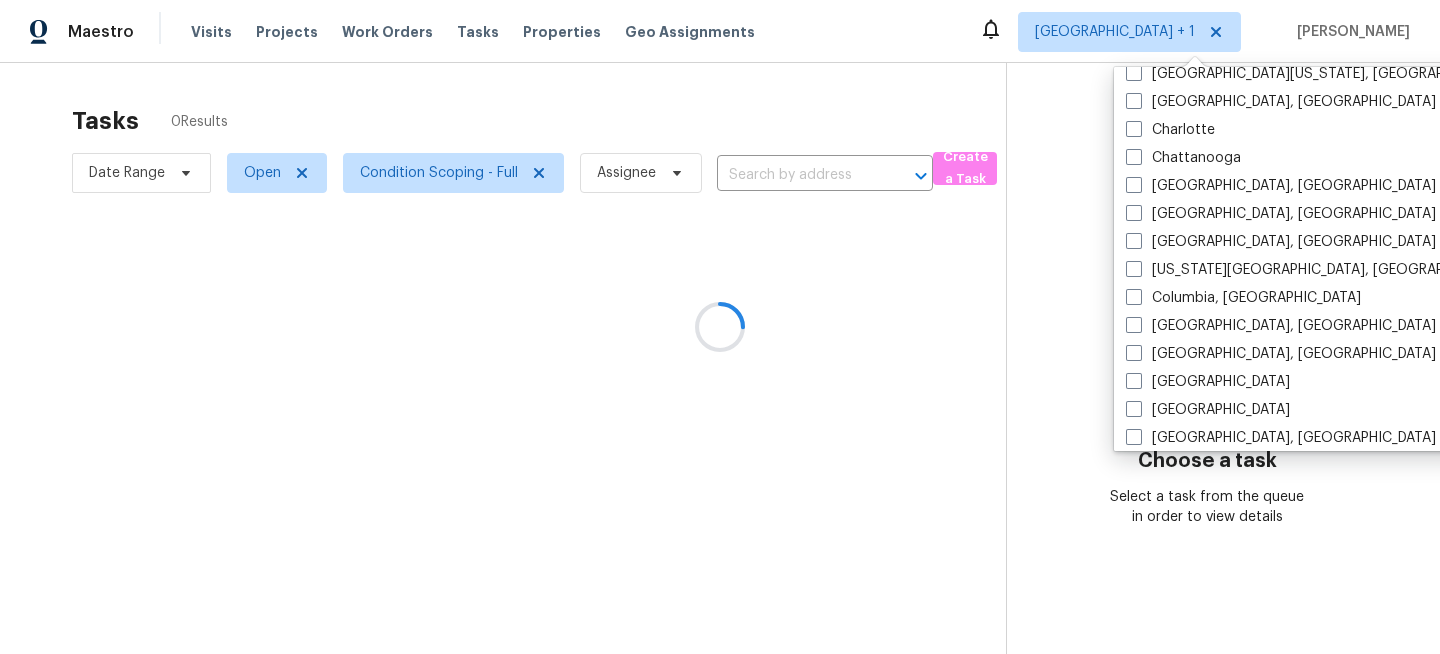 scroll, scrollTop: 0, scrollLeft: 0, axis: both 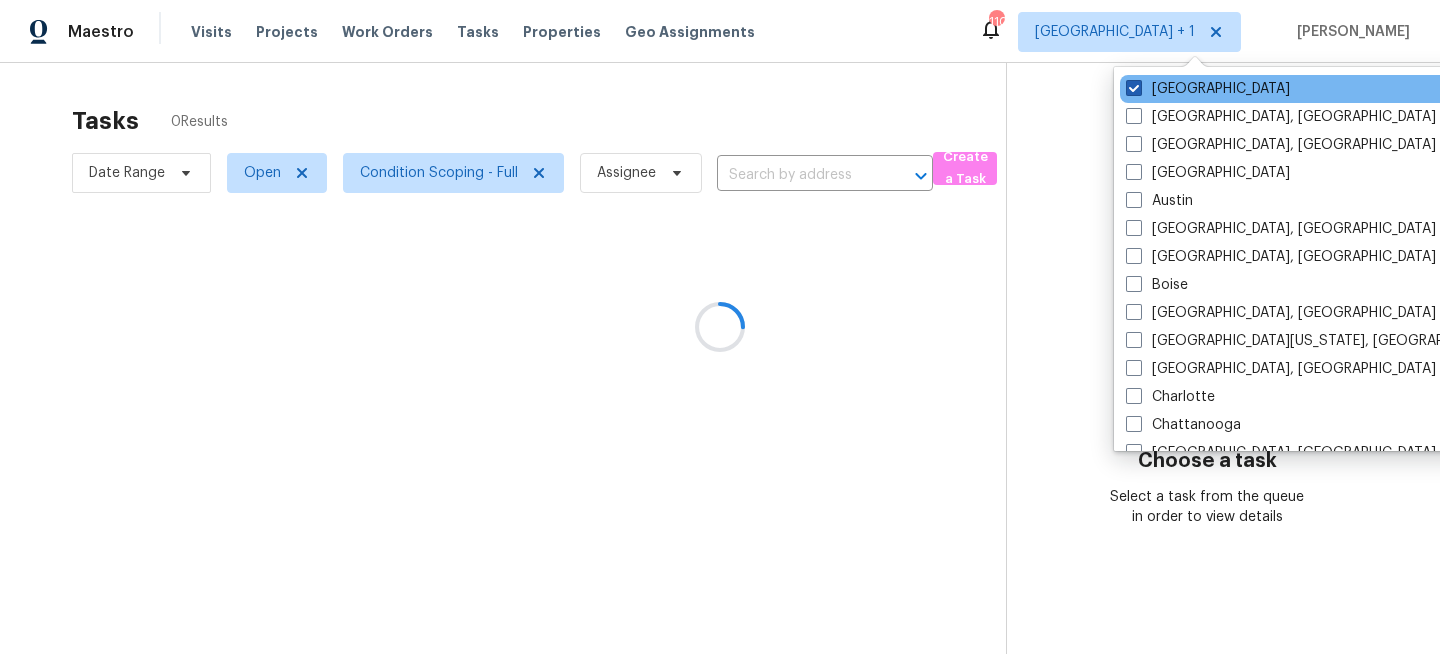 click on "[GEOGRAPHIC_DATA]" at bounding box center (1208, 89) 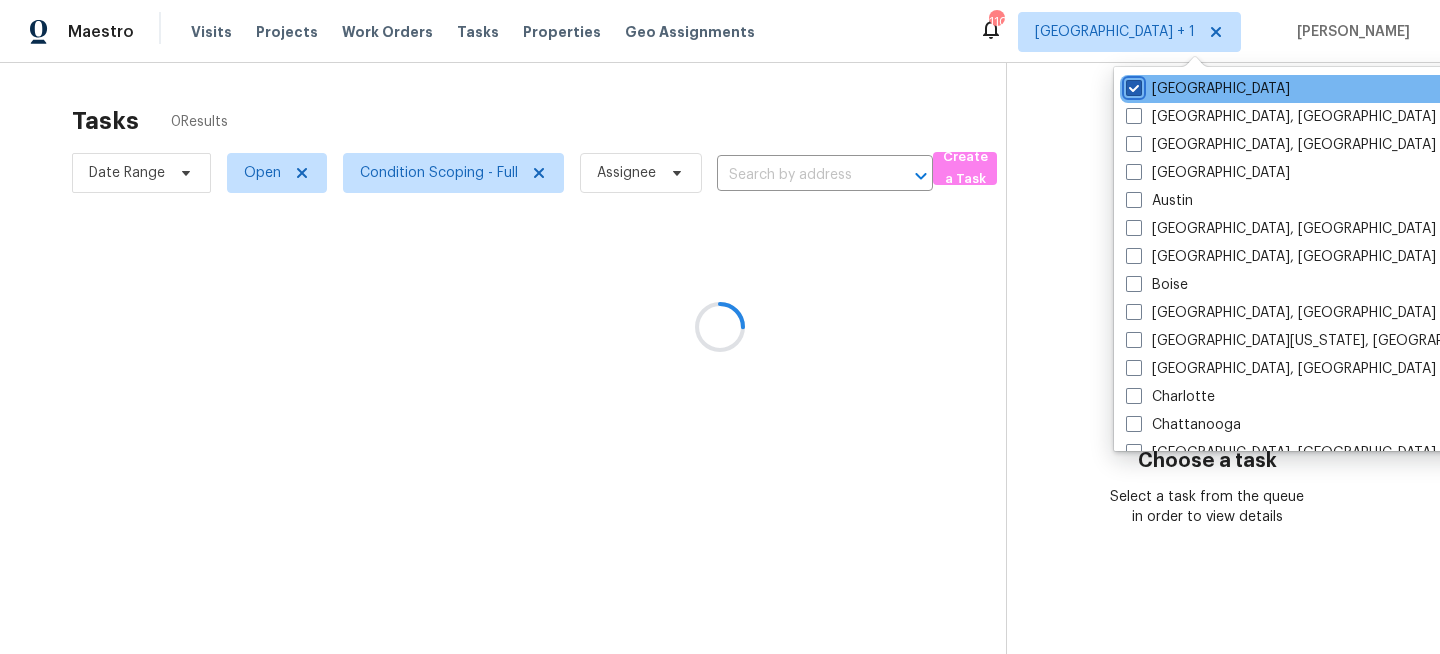 click on "[GEOGRAPHIC_DATA]" at bounding box center [1132, 85] 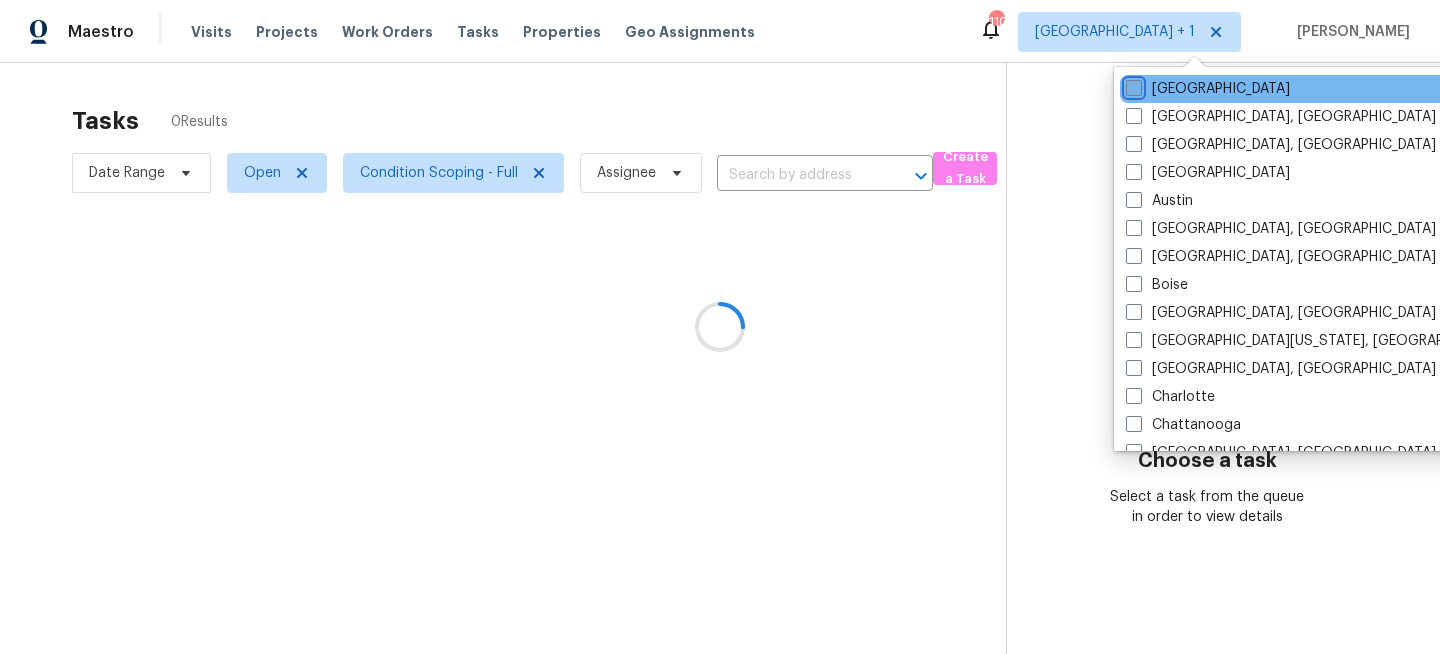 checkbox on "false" 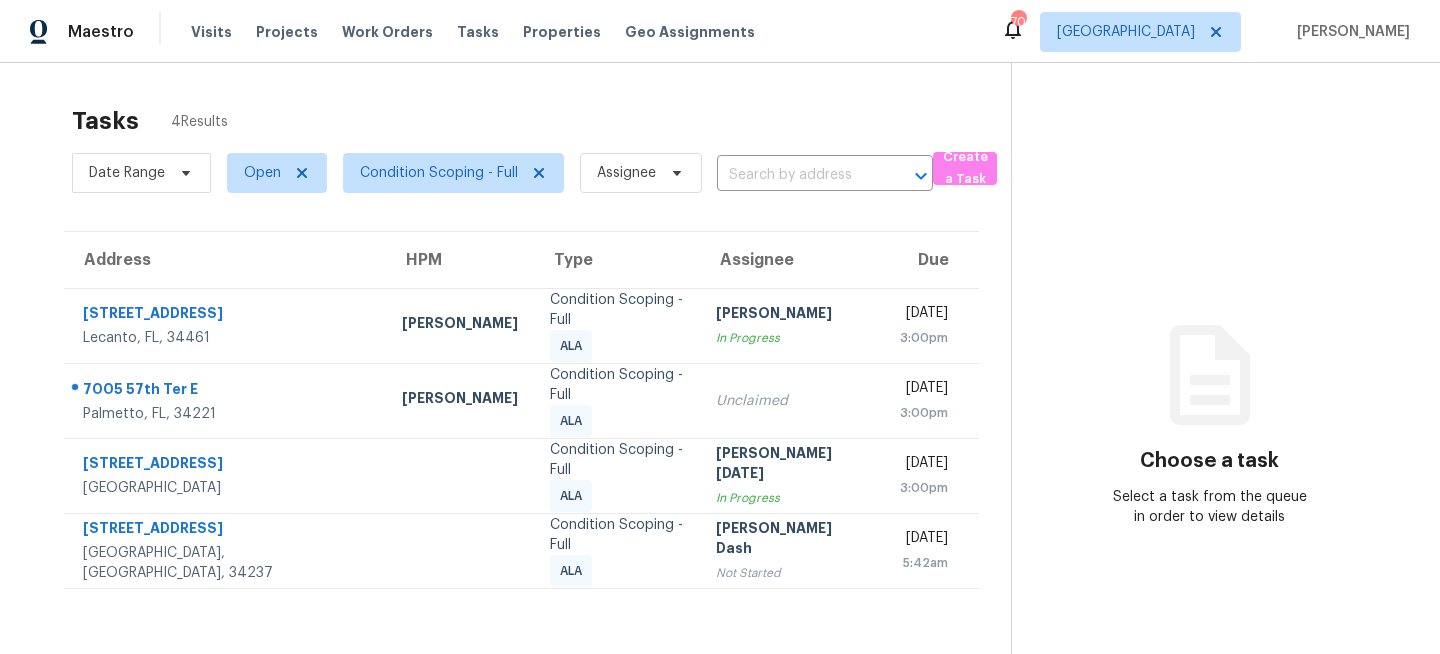 scroll, scrollTop: 0, scrollLeft: 0, axis: both 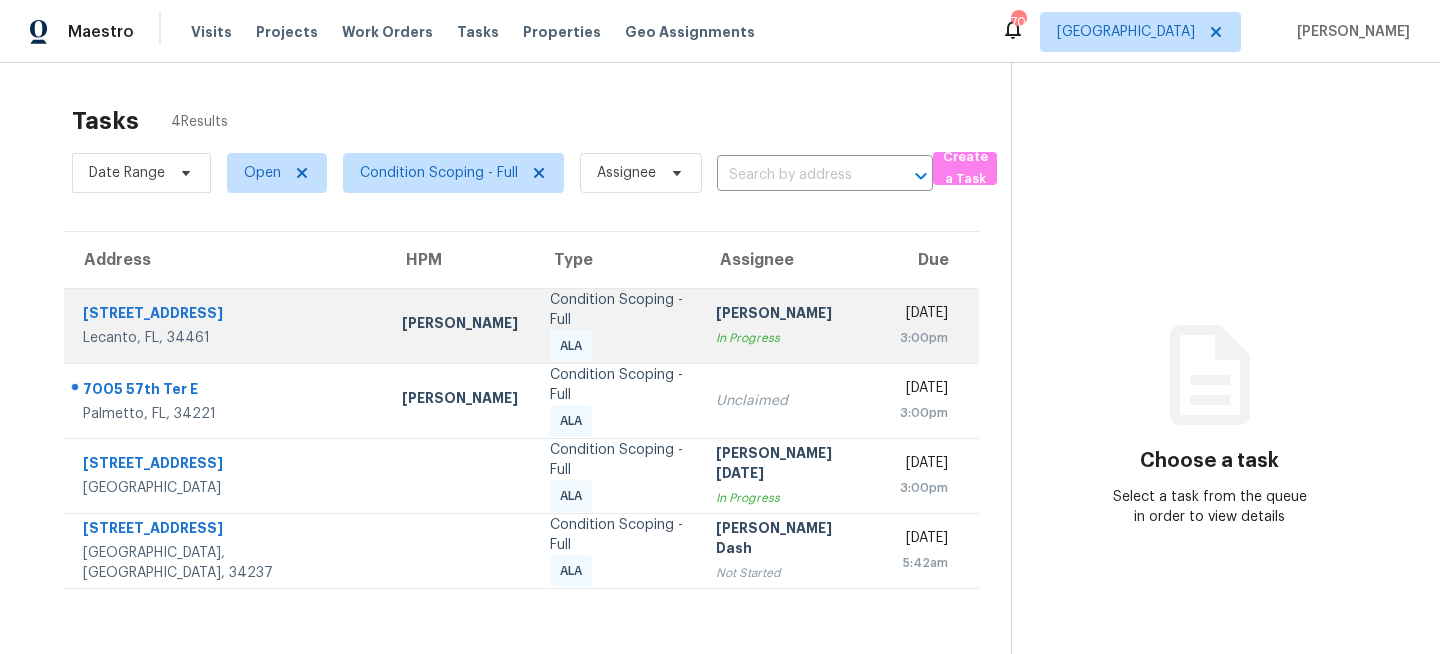 click on "Condition Scoping - Full ALA" at bounding box center [617, 326] 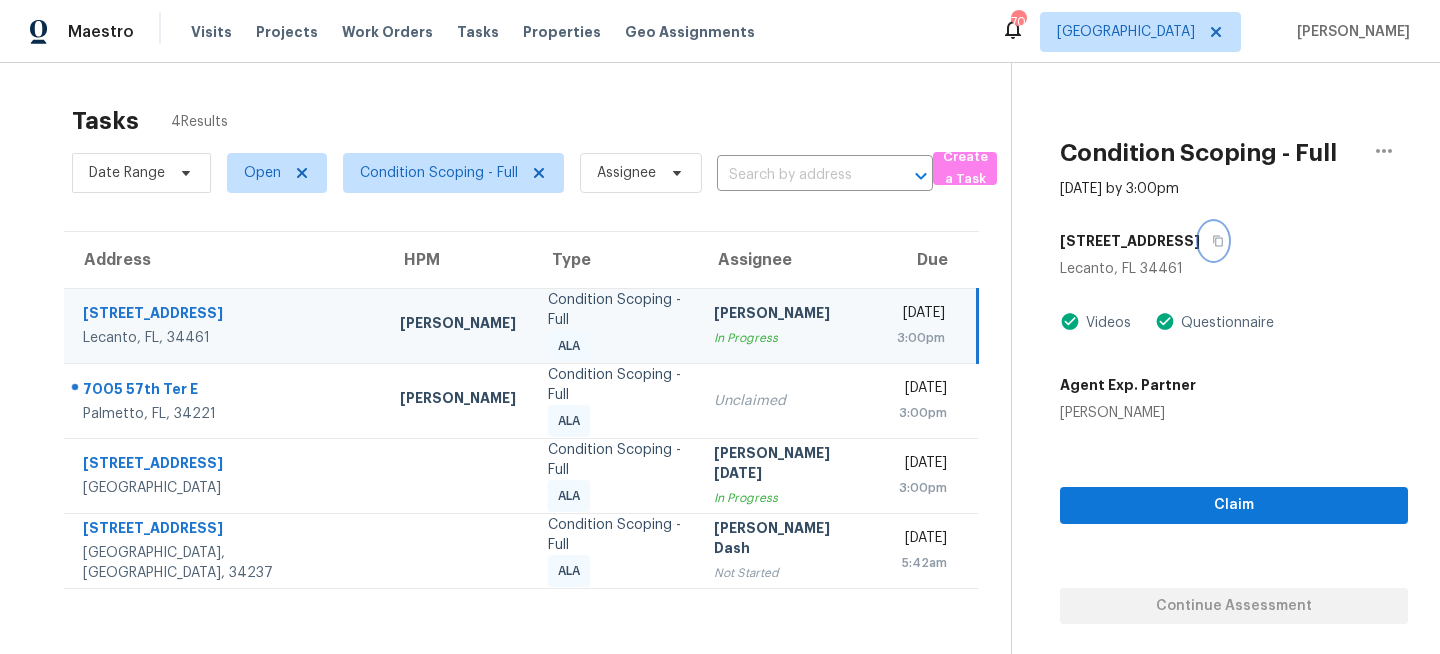 click 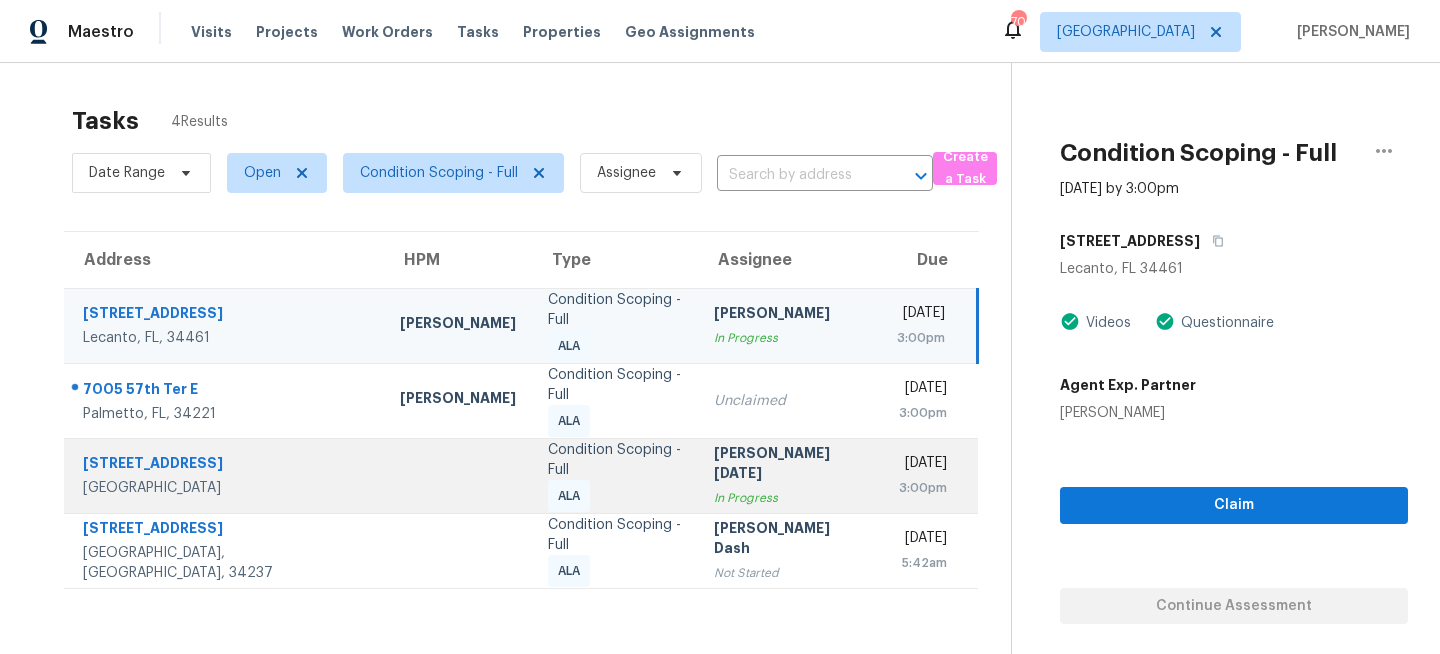 click on "Condition Scoping - Full" at bounding box center (615, 460) 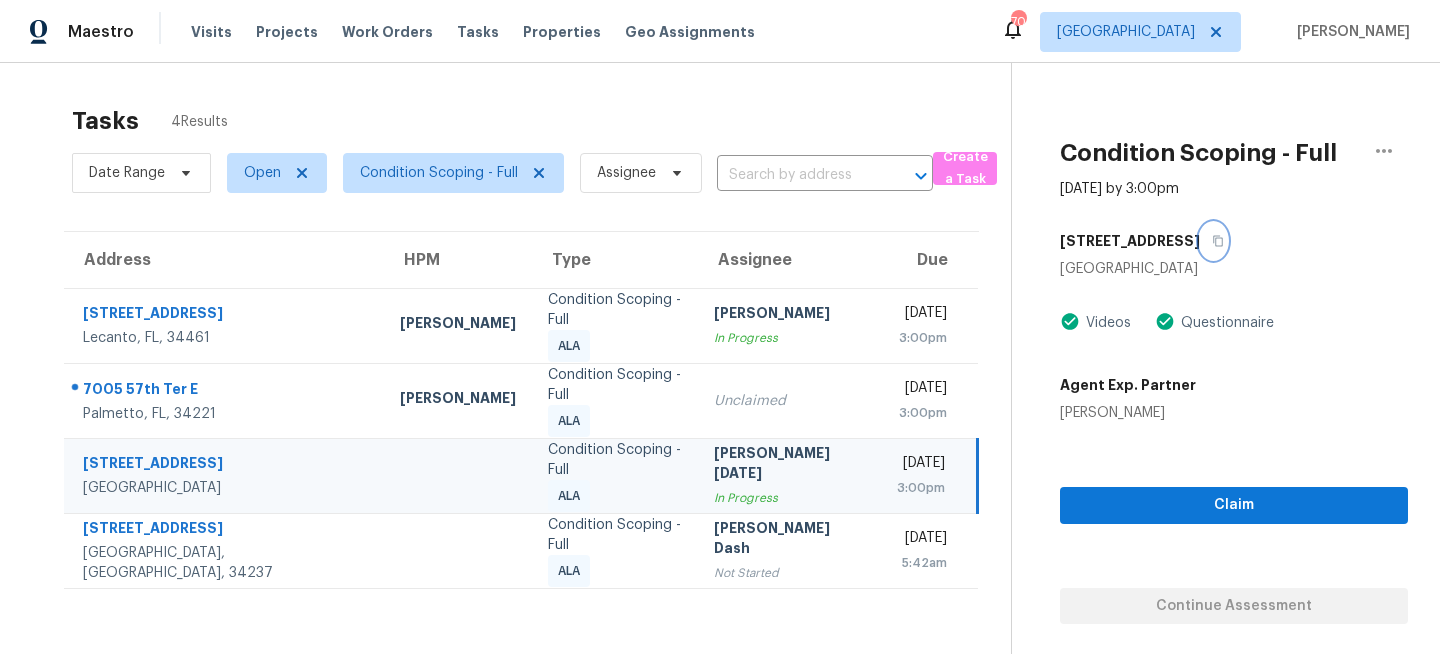 click 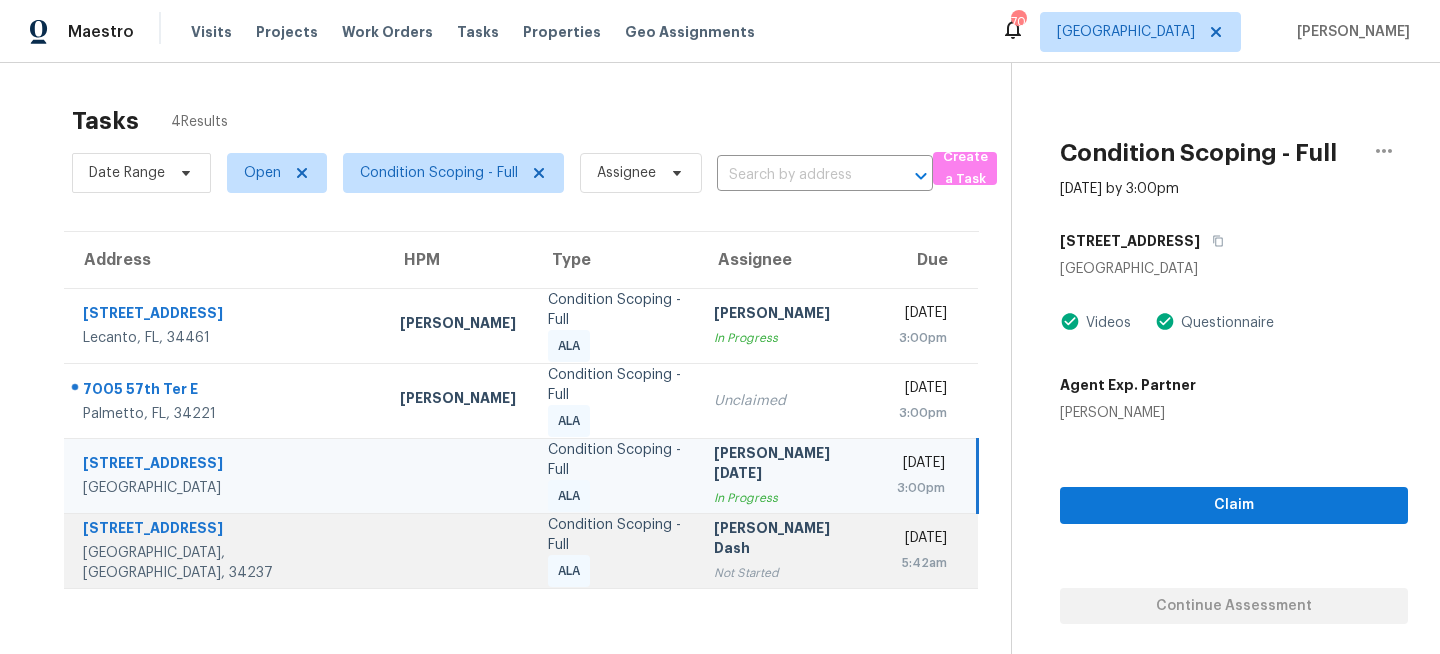 click on "Soumya Ranjan Dash" at bounding box center (789, 540) 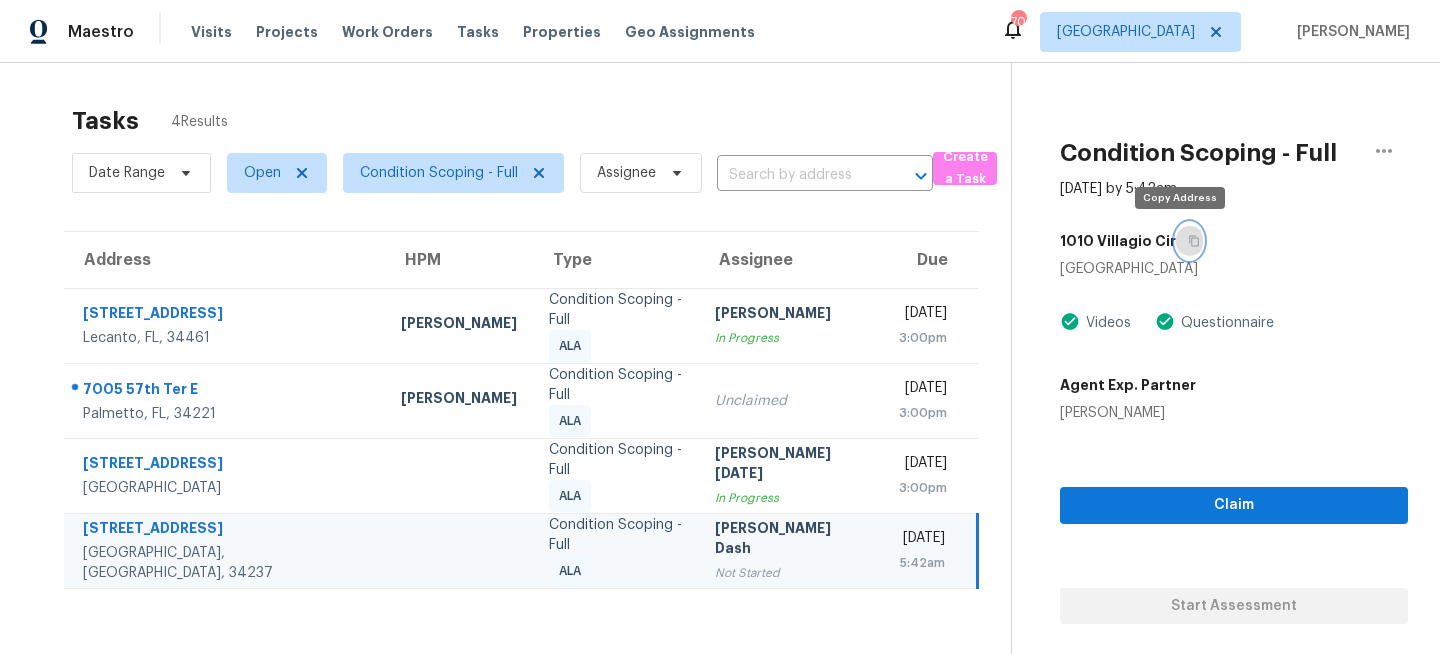 click at bounding box center (1189, 241) 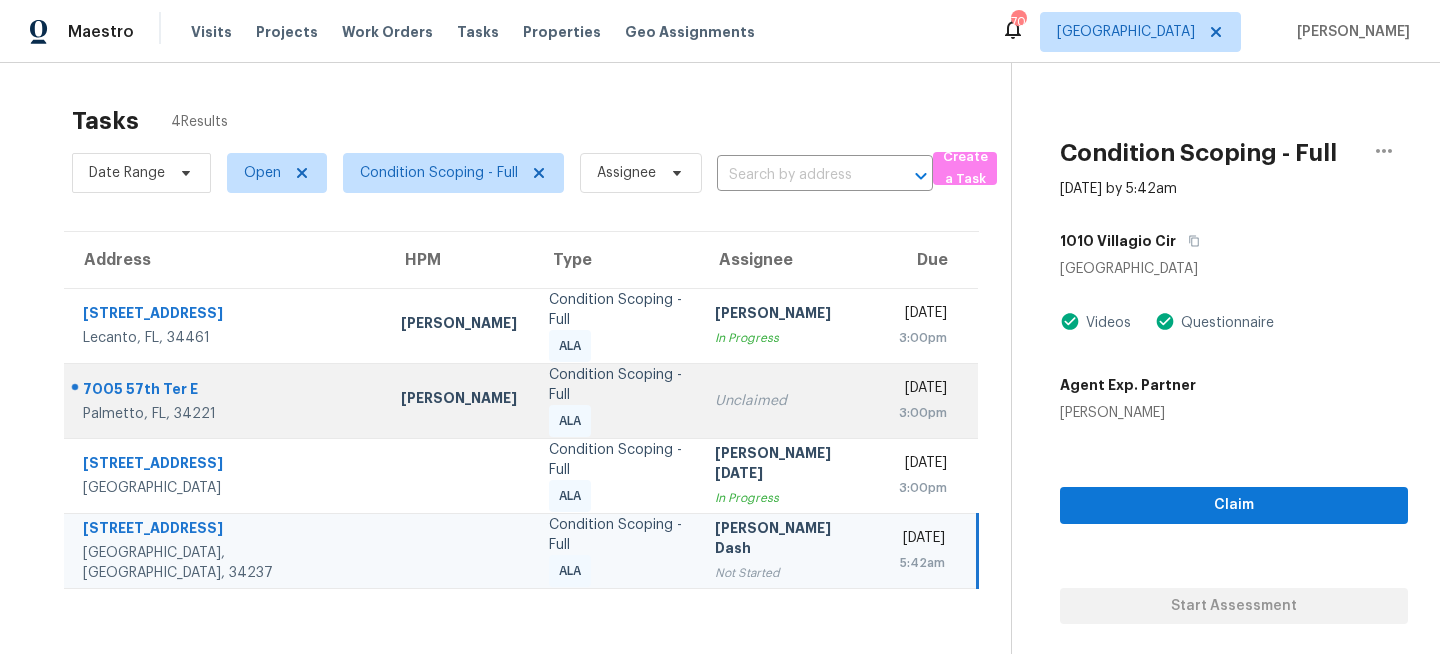 click on "Condition Scoping - Full ALA" at bounding box center [616, 401] 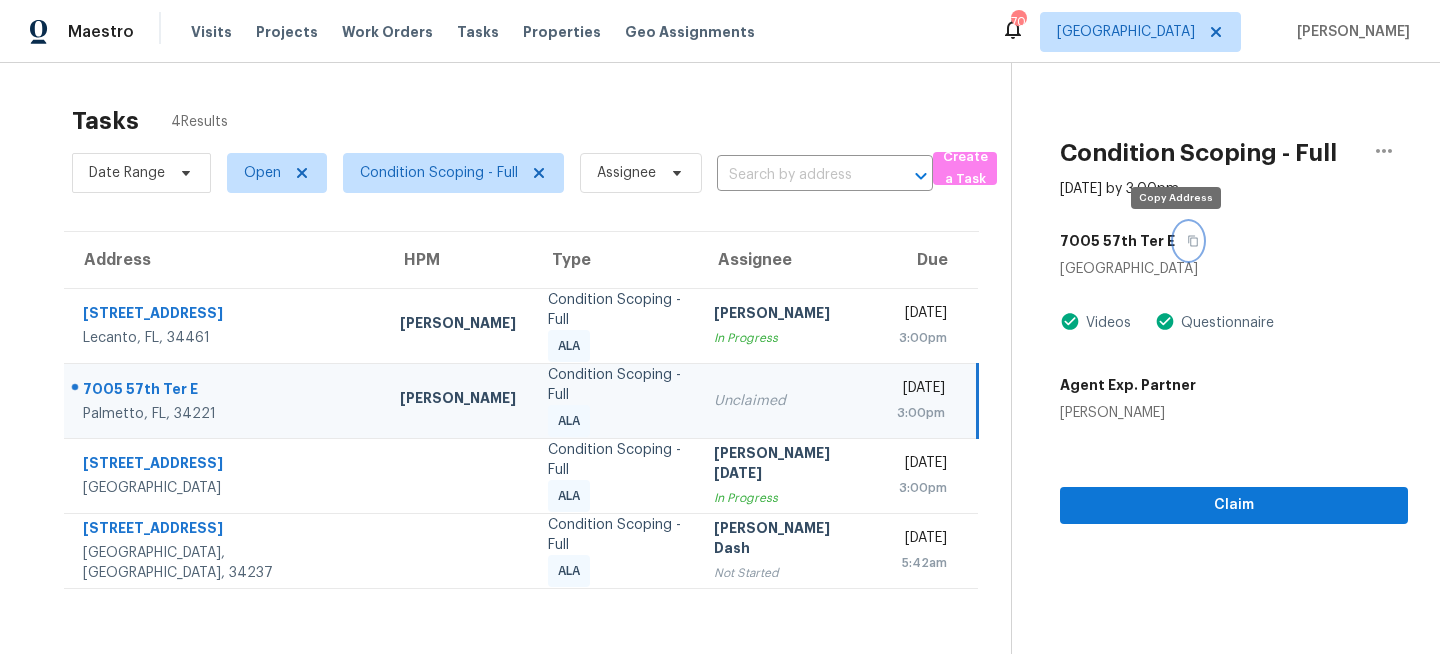 click 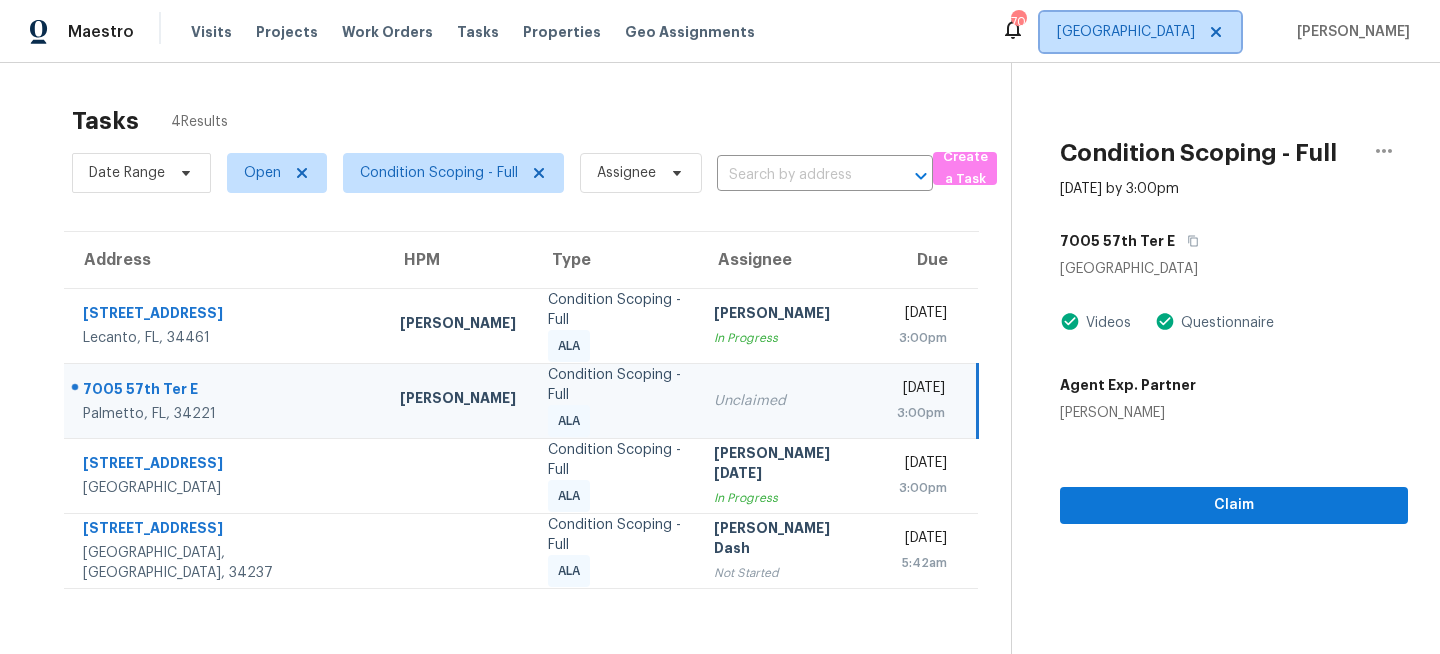 click on "Tampa" at bounding box center (1140, 32) 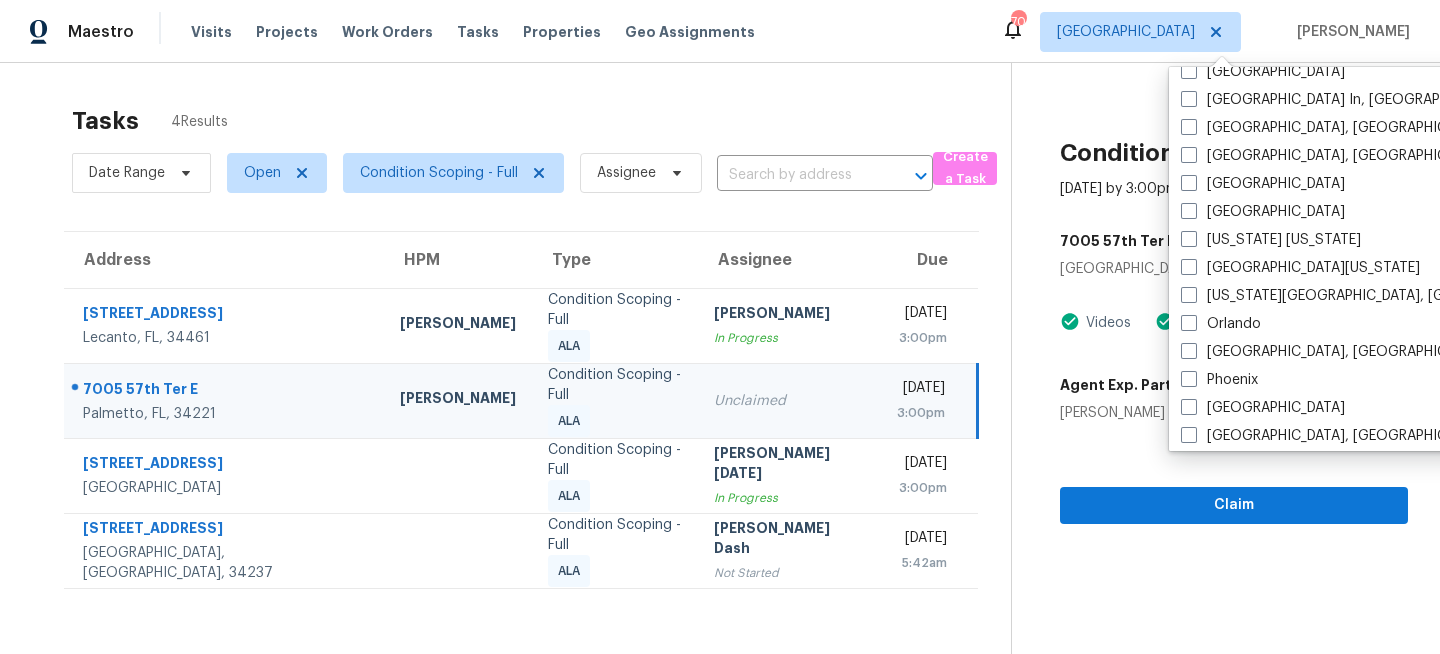 scroll, scrollTop: 914, scrollLeft: 0, axis: vertical 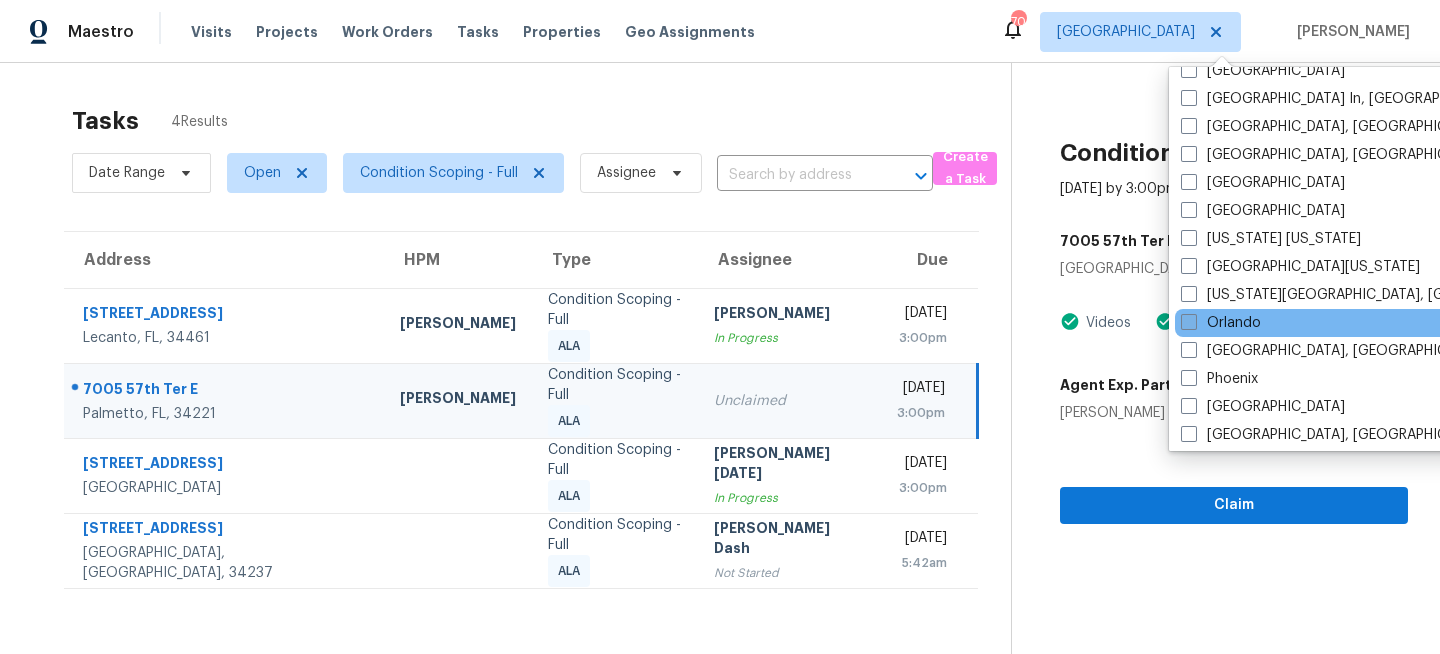 click at bounding box center (1189, 322) 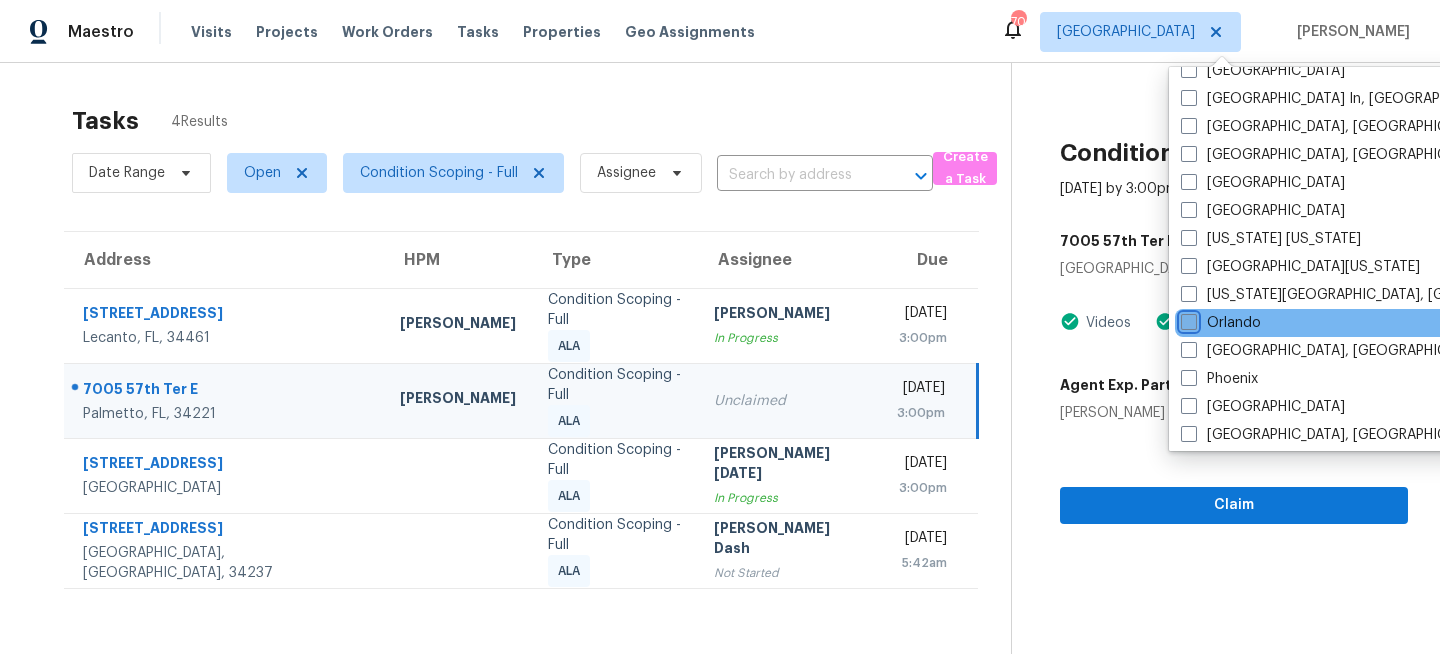 click on "Orlando" at bounding box center [1187, 319] 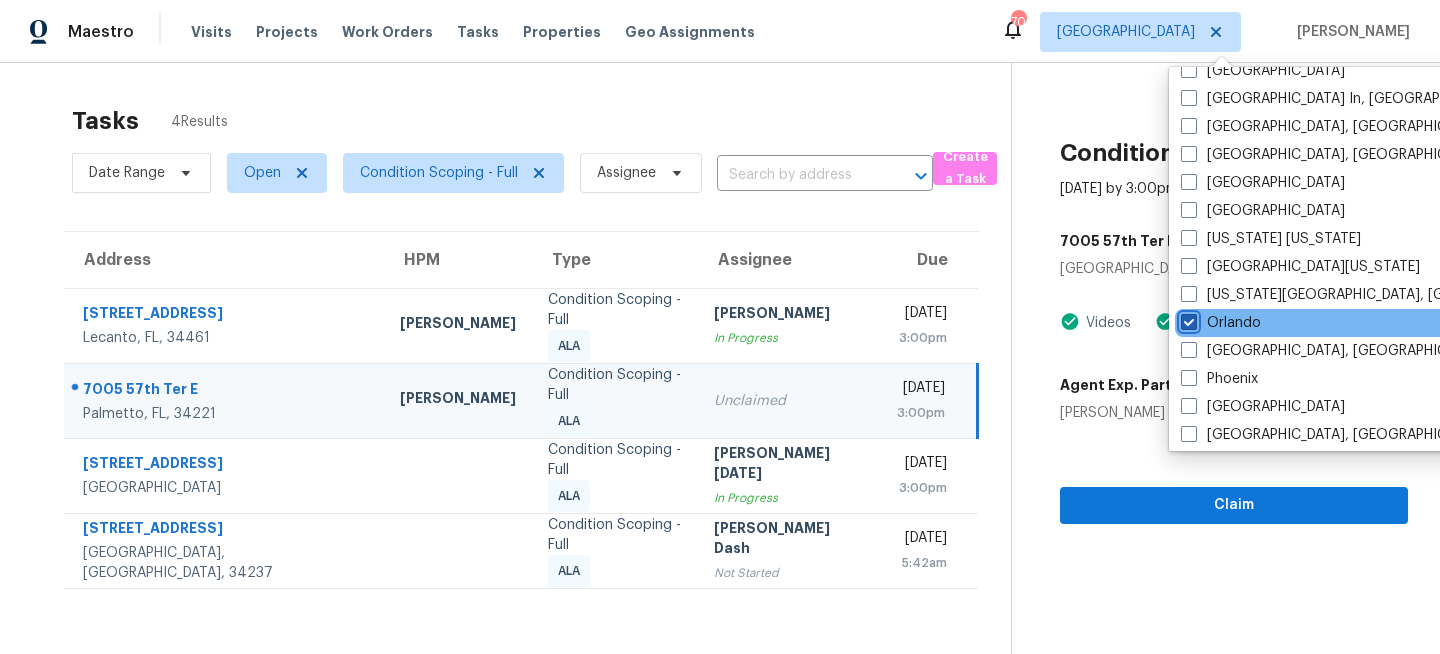 checkbox on "true" 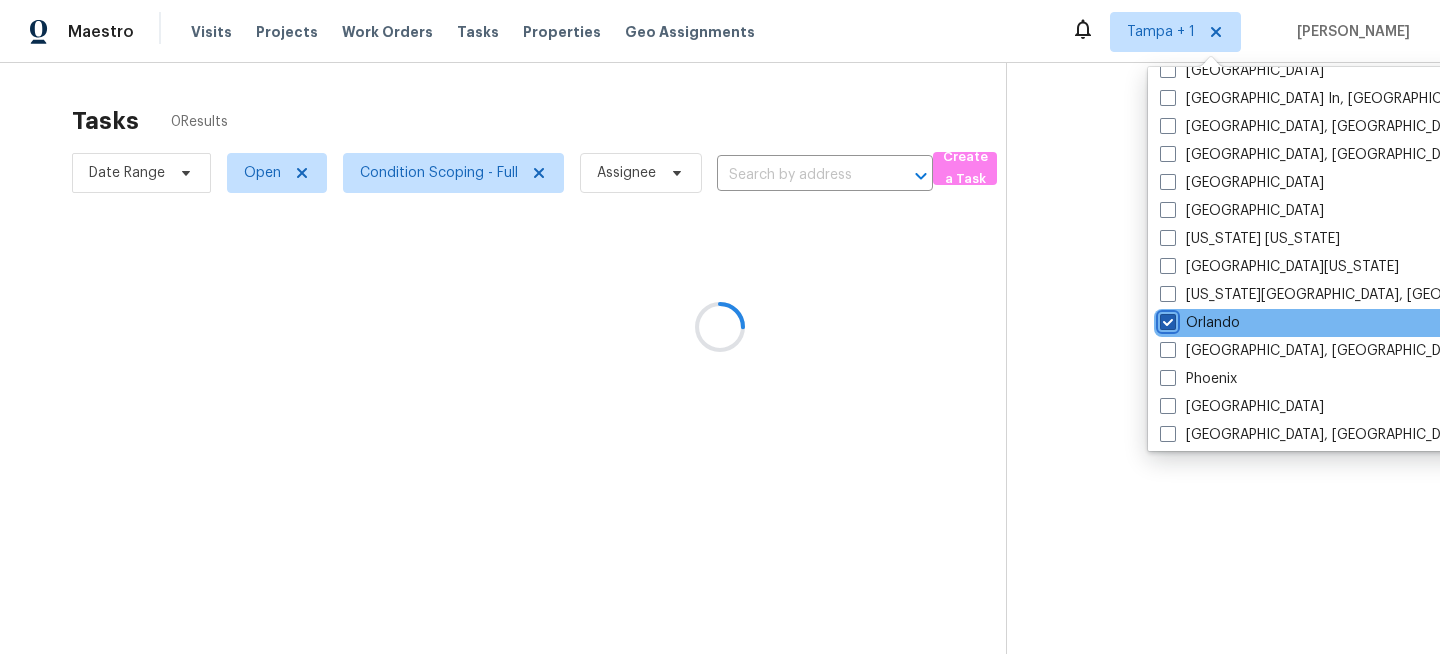 scroll, scrollTop: 0, scrollLeft: 0, axis: both 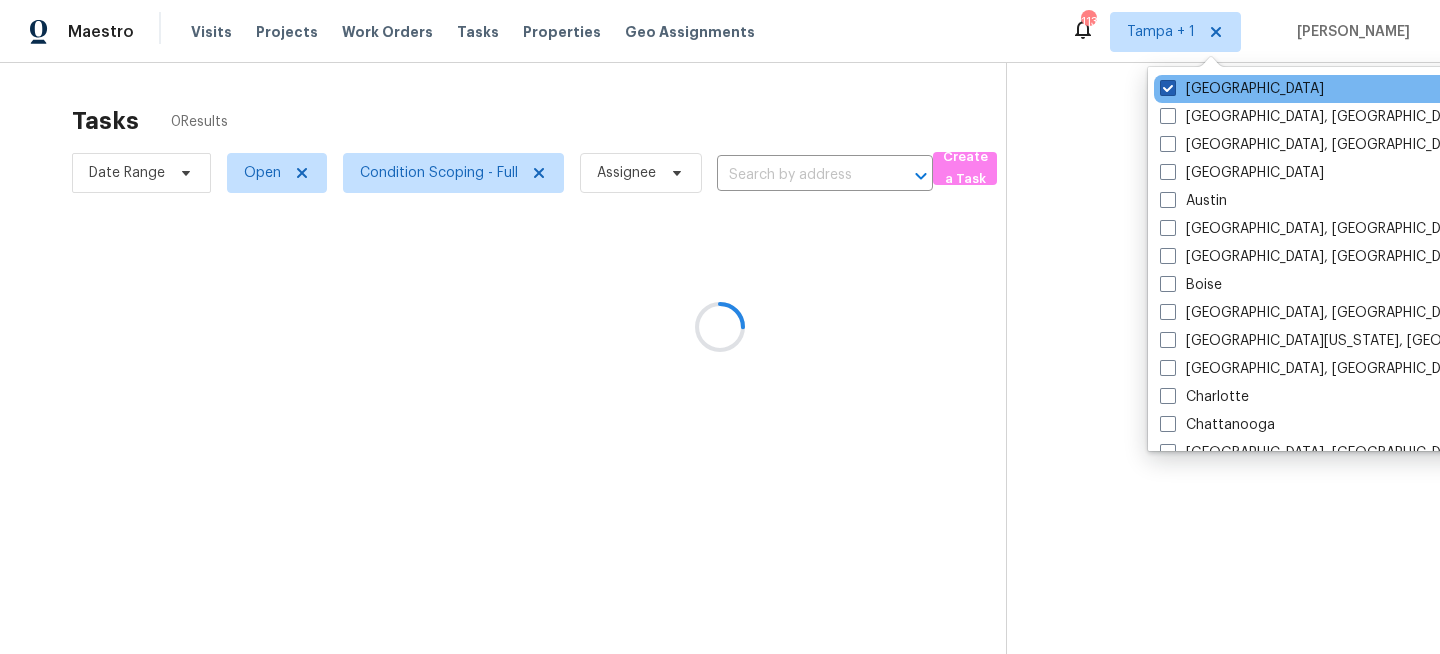click on "Tampa" at bounding box center (1242, 89) 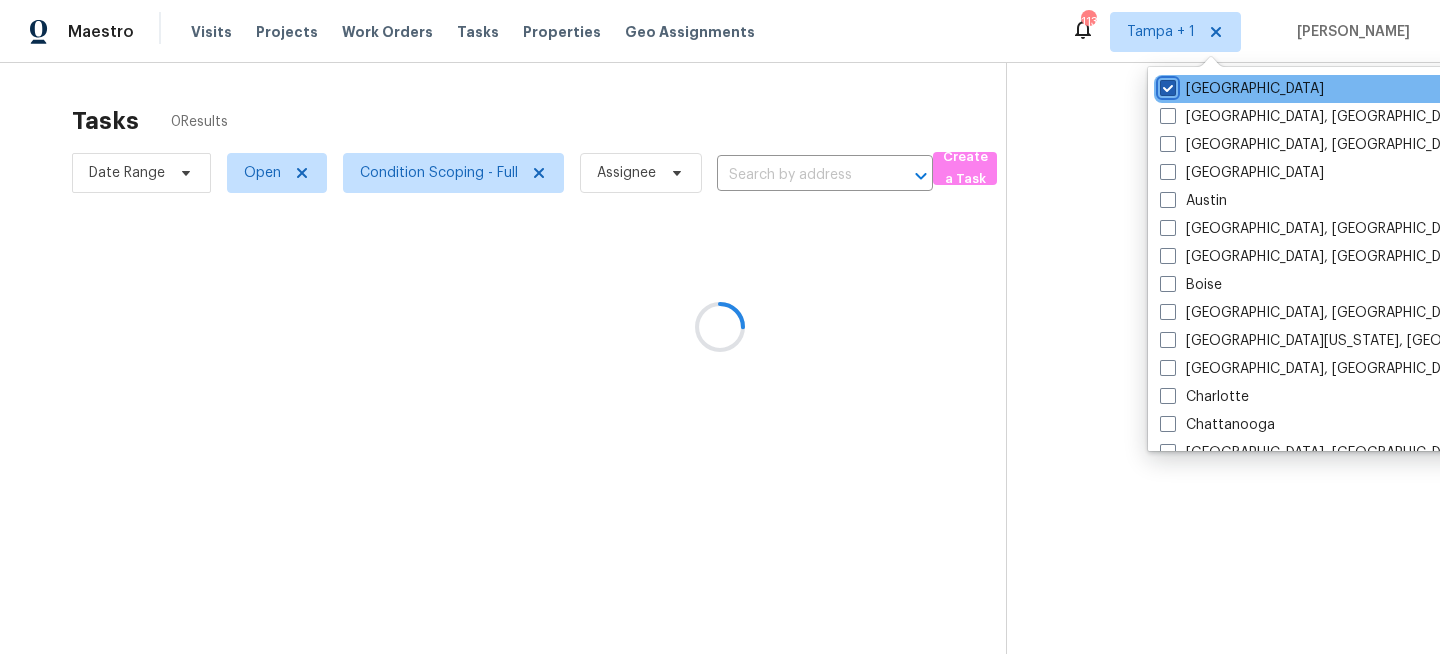 click on "Tampa" at bounding box center [1166, 85] 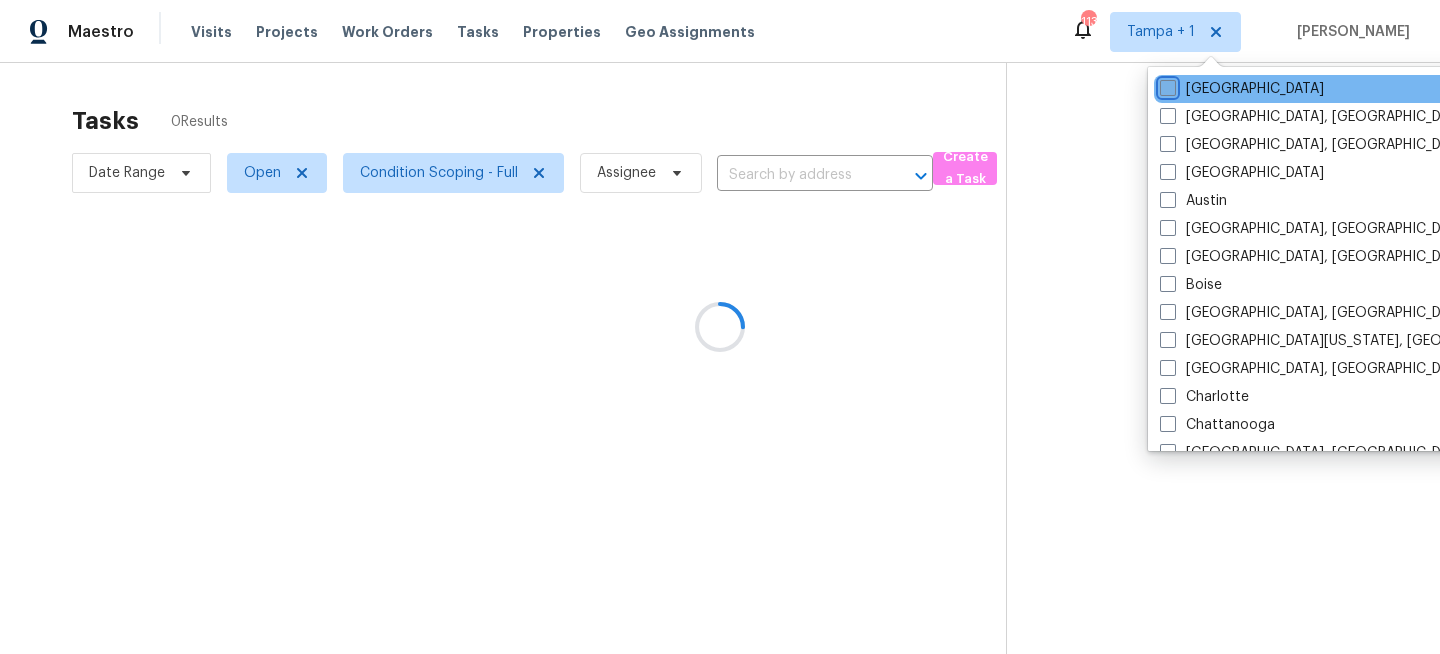 checkbox on "false" 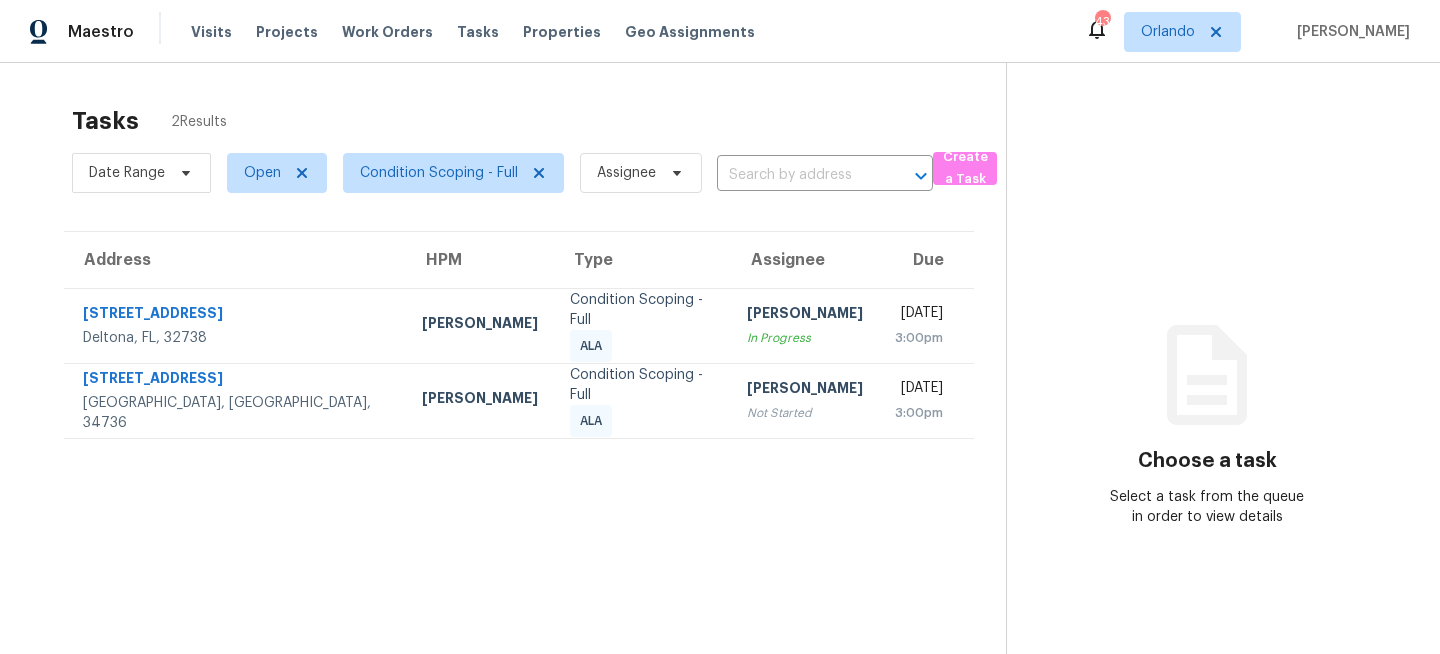 scroll, scrollTop: 0, scrollLeft: 0, axis: both 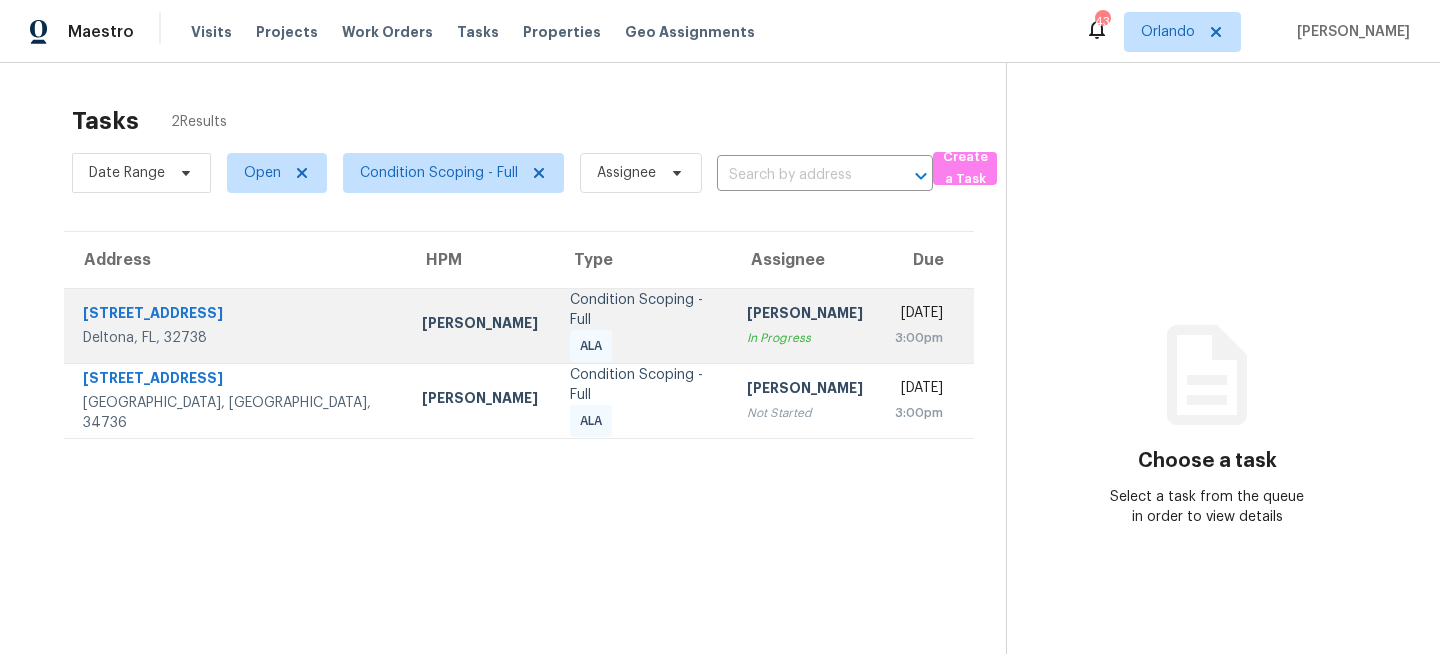 click on "Condition Scoping - Full" at bounding box center (642, 310) 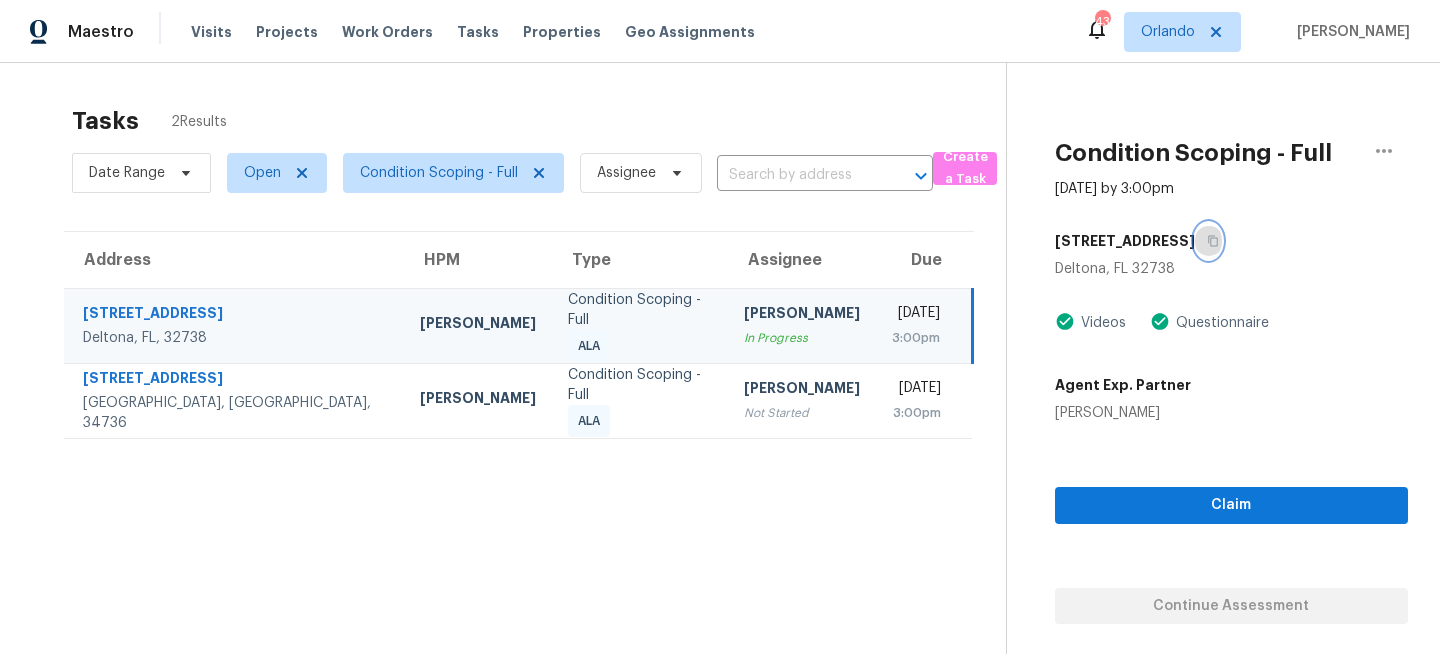 click at bounding box center [1208, 241] 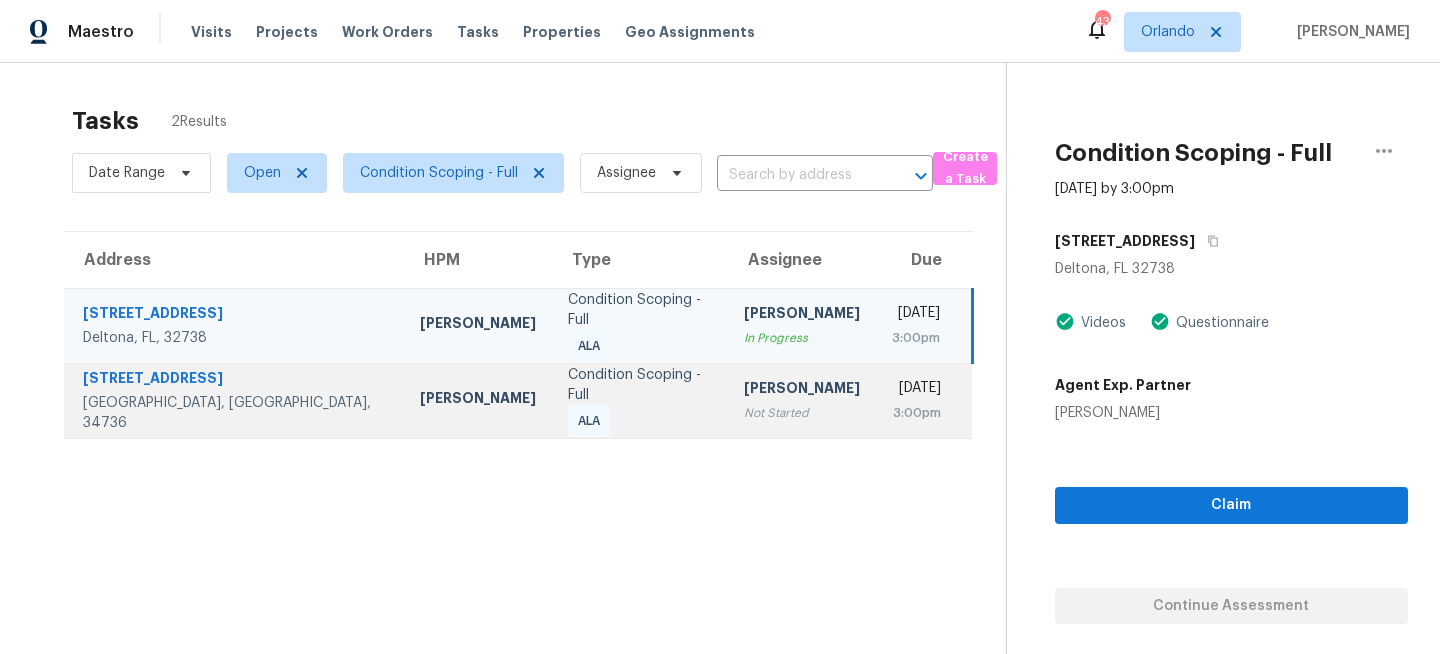 click on "Vigneshwaran B Not Started" at bounding box center [802, 400] 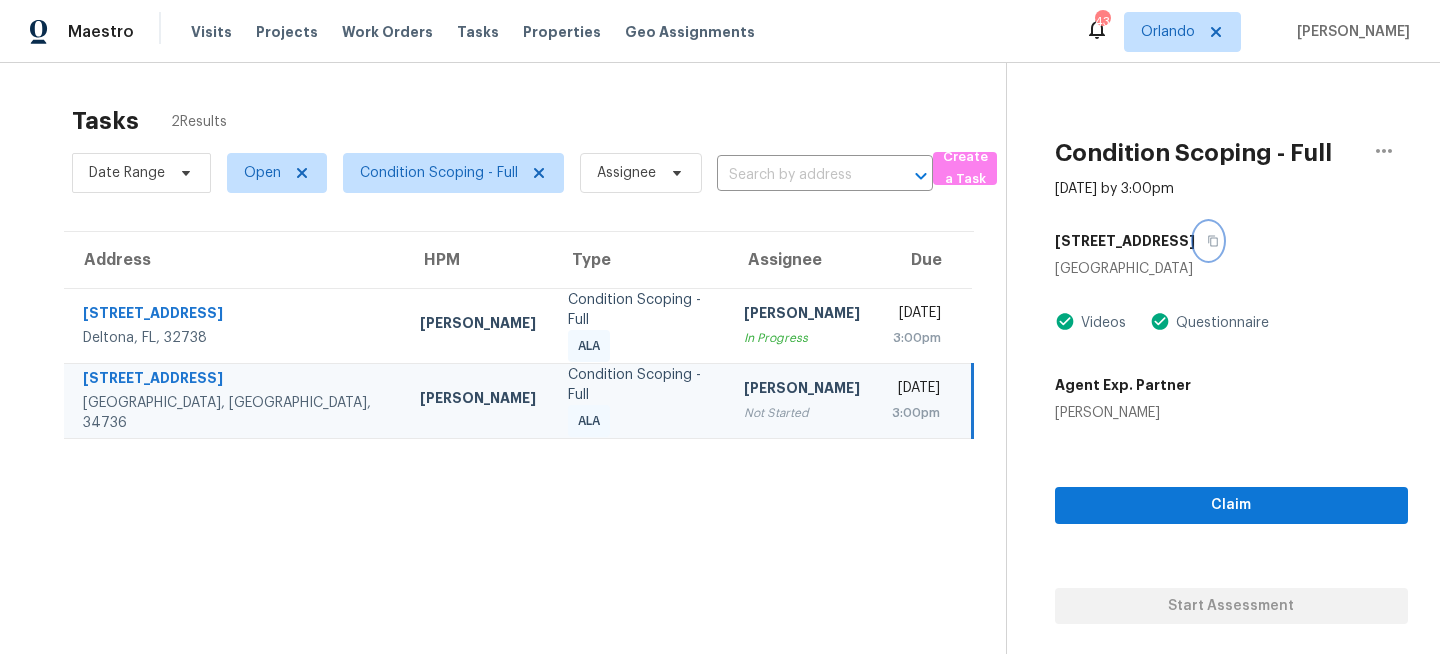 click 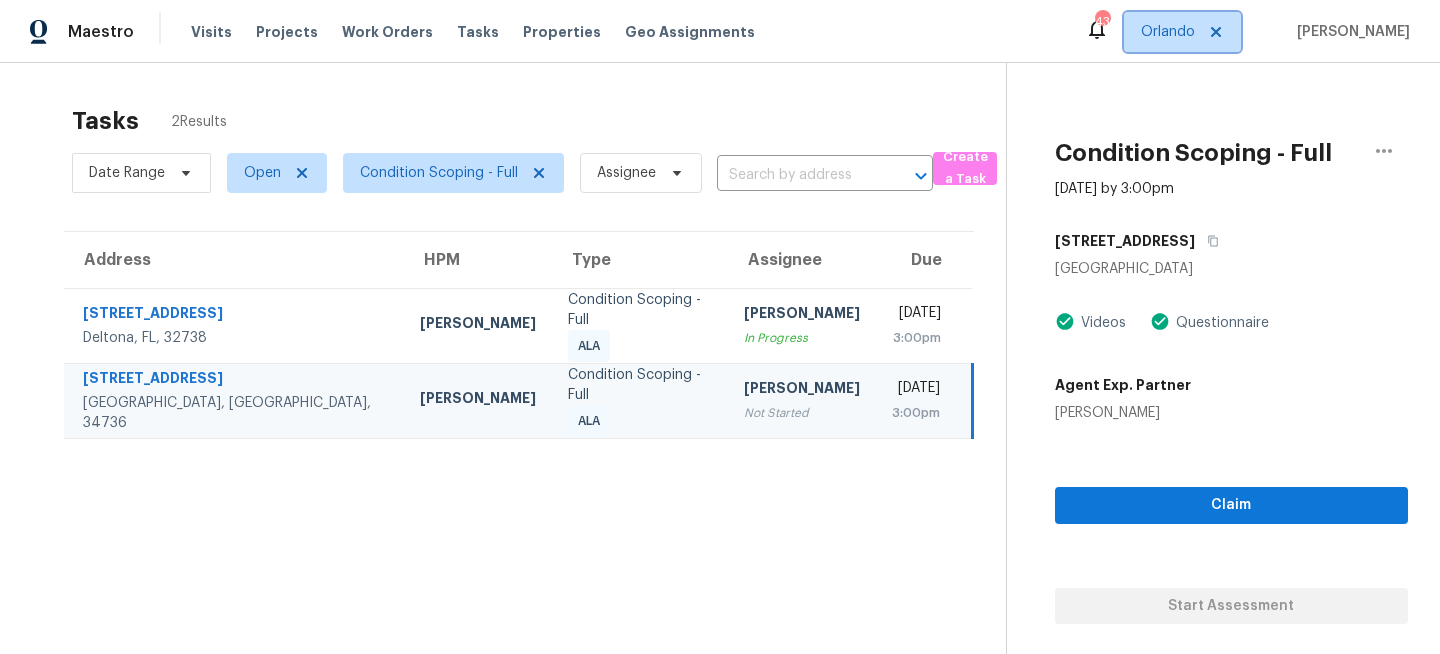 click on "Orlando" at bounding box center (1182, 32) 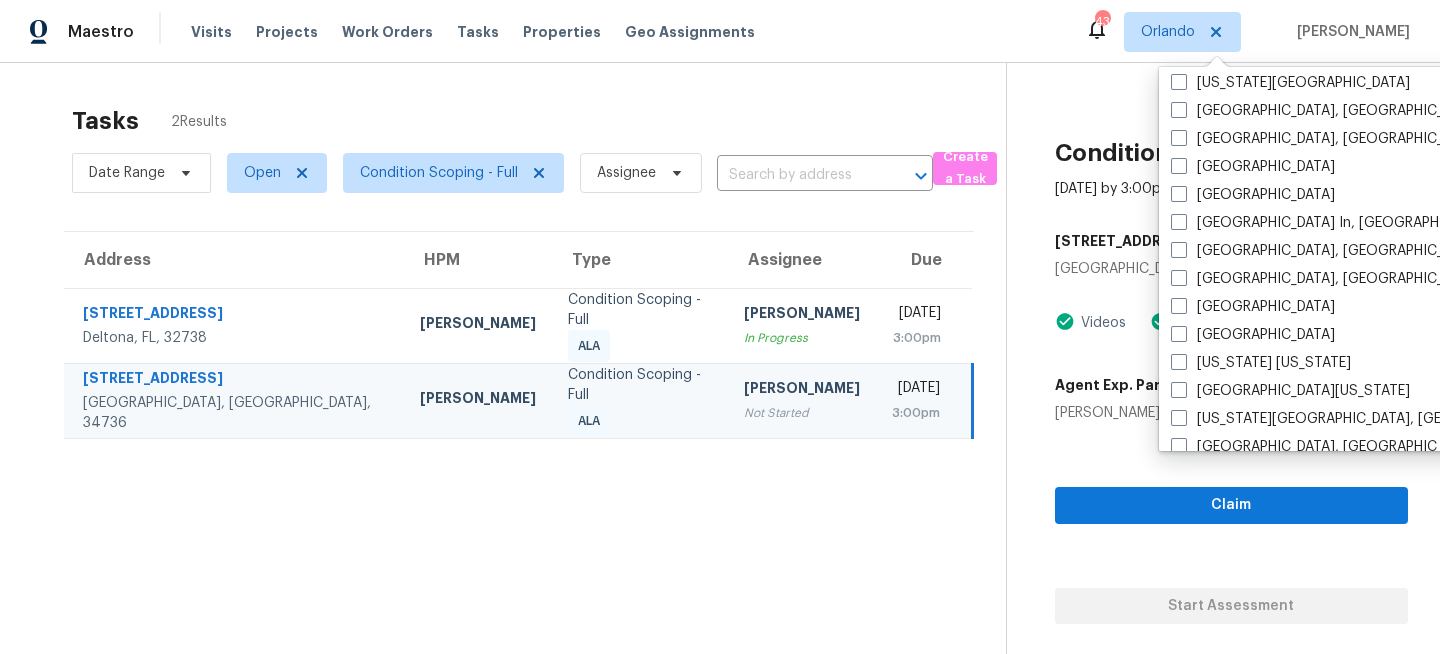 scroll, scrollTop: 802, scrollLeft: 0, axis: vertical 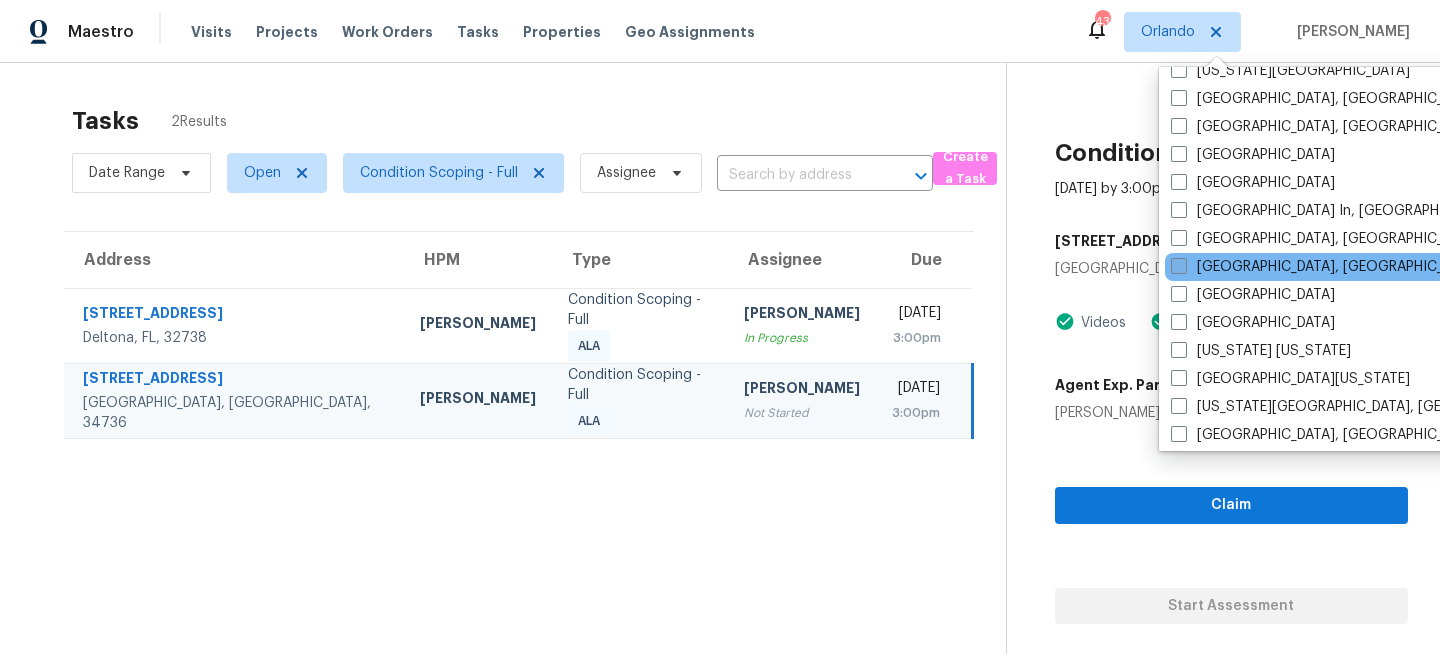 click on "[GEOGRAPHIC_DATA], [GEOGRAPHIC_DATA]" at bounding box center (1326, 267) 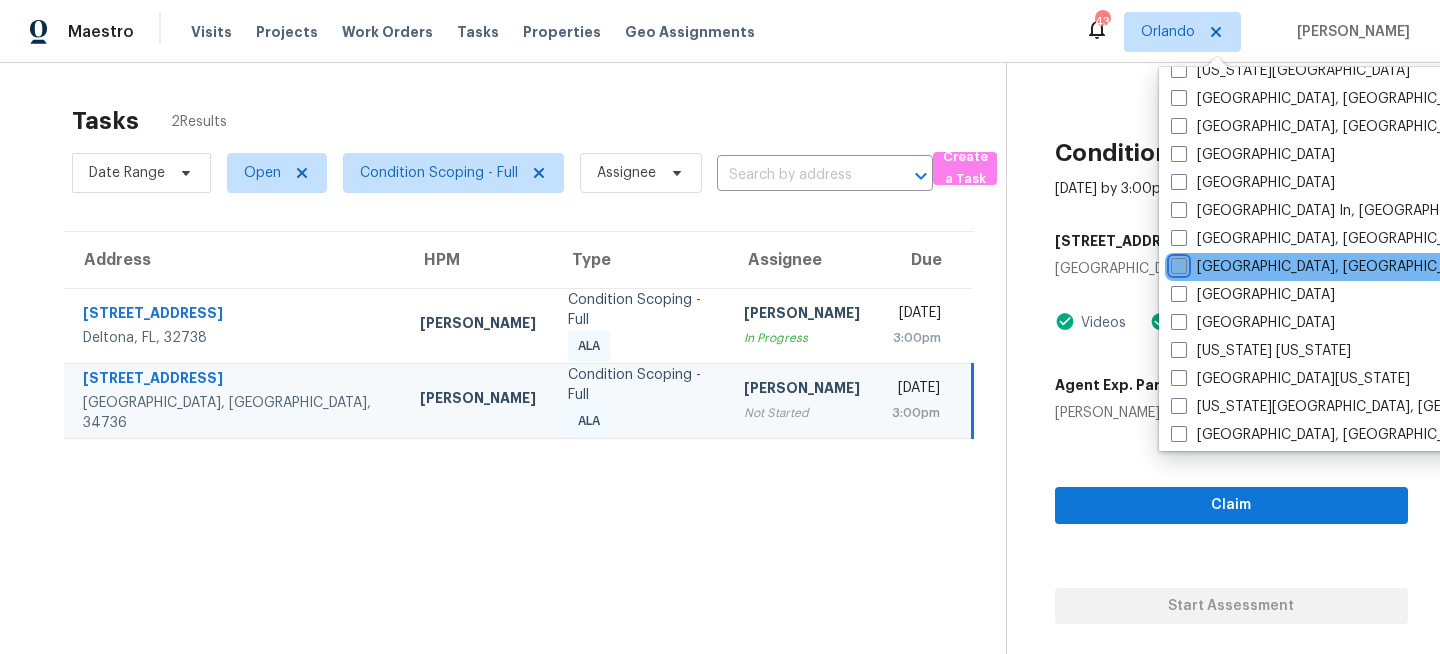 click on "[GEOGRAPHIC_DATA], [GEOGRAPHIC_DATA]" at bounding box center (1177, 263) 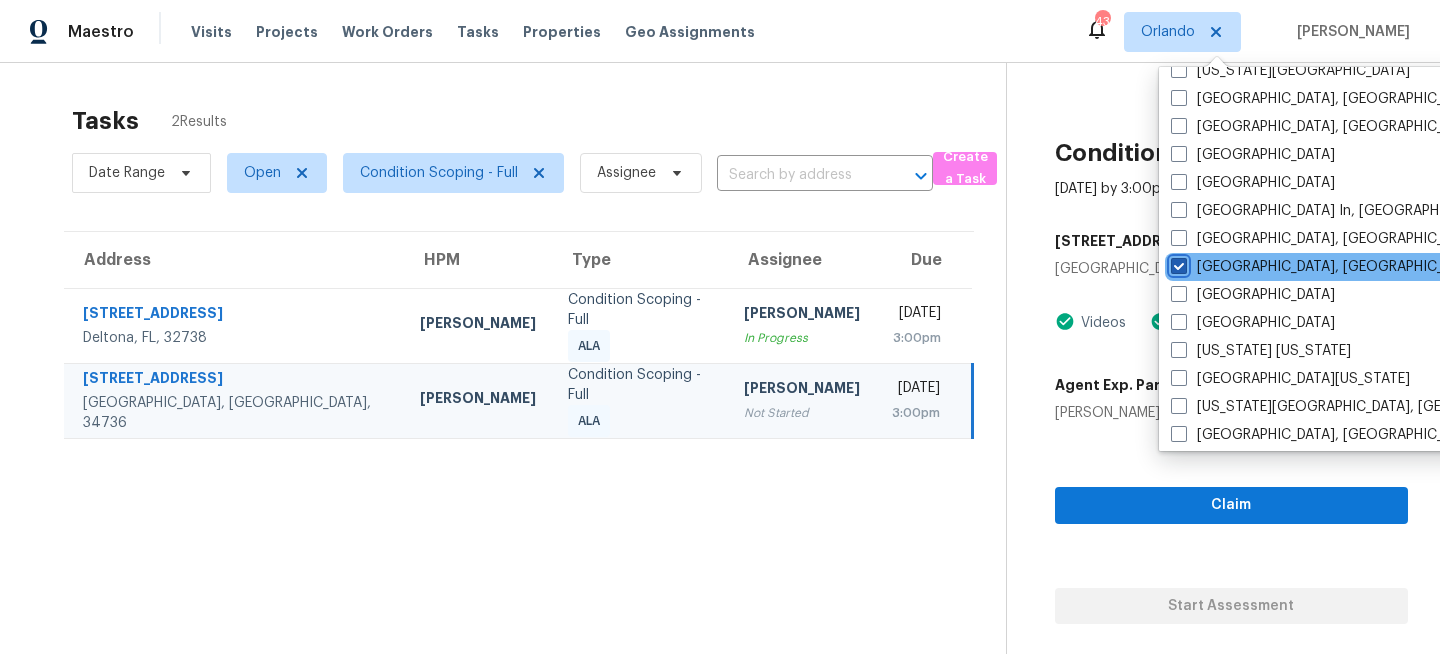 checkbox on "true" 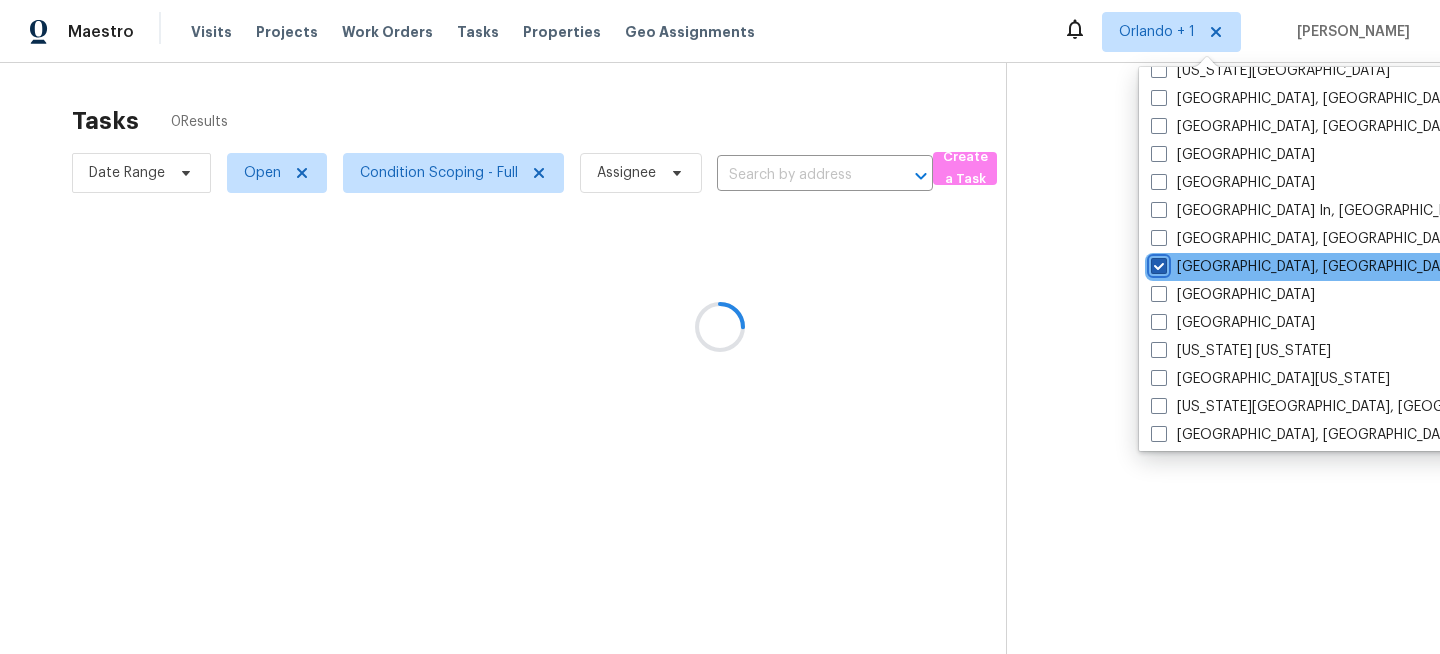 scroll, scrollTop: 0, scrollLeft: 0, axis: both 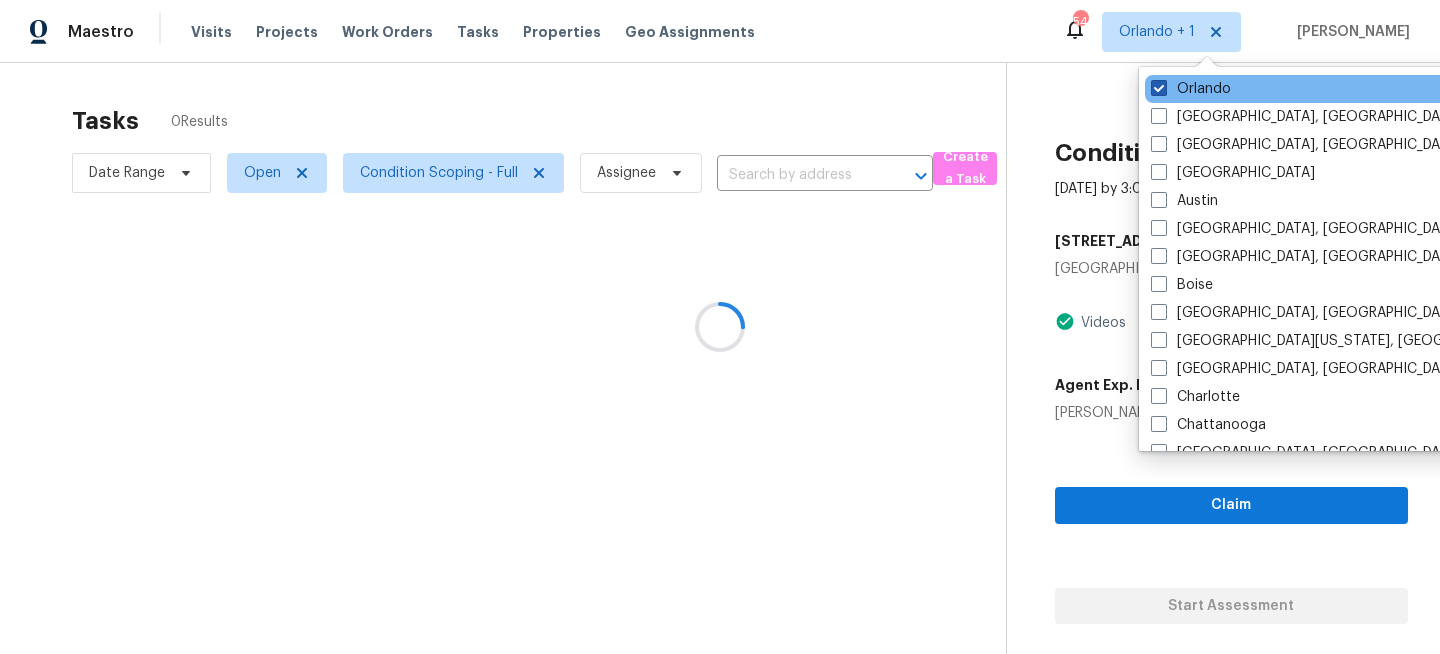 click on "Orlando" at bounding box center [1191, 89] 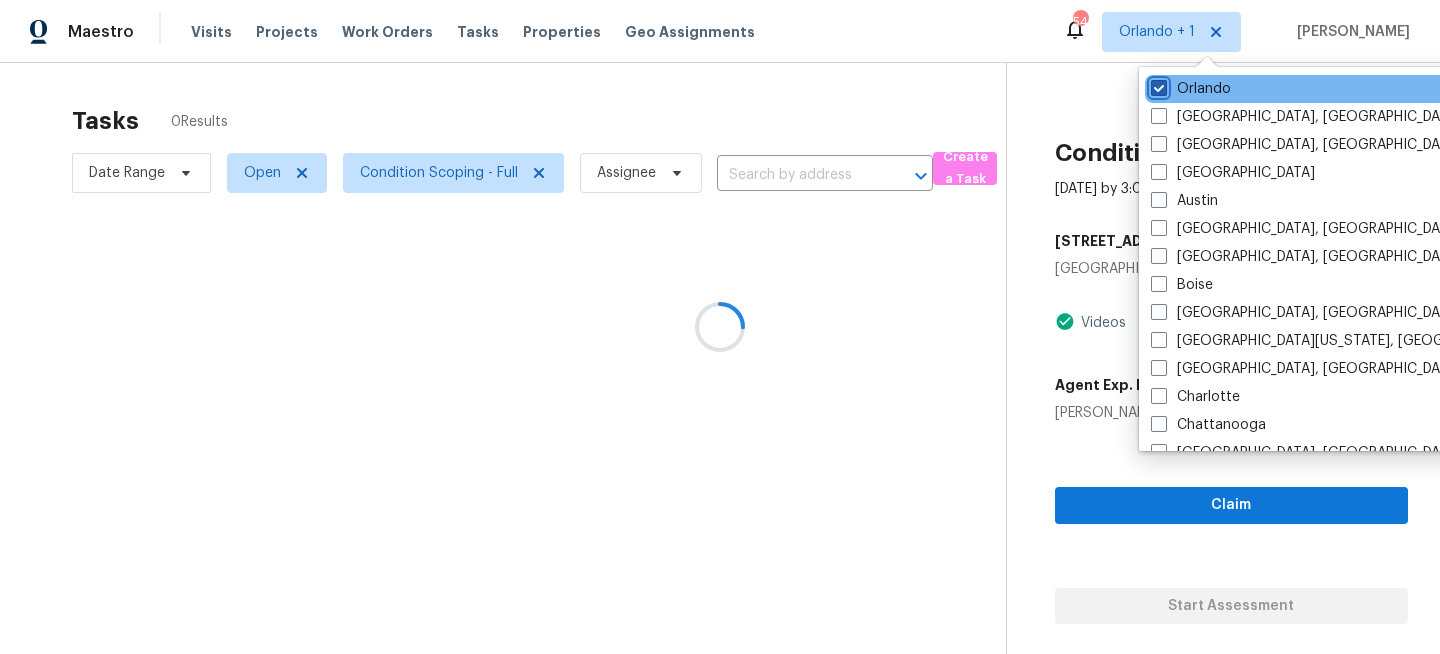 click on "Orlando" at bounding box center (1157, 85) 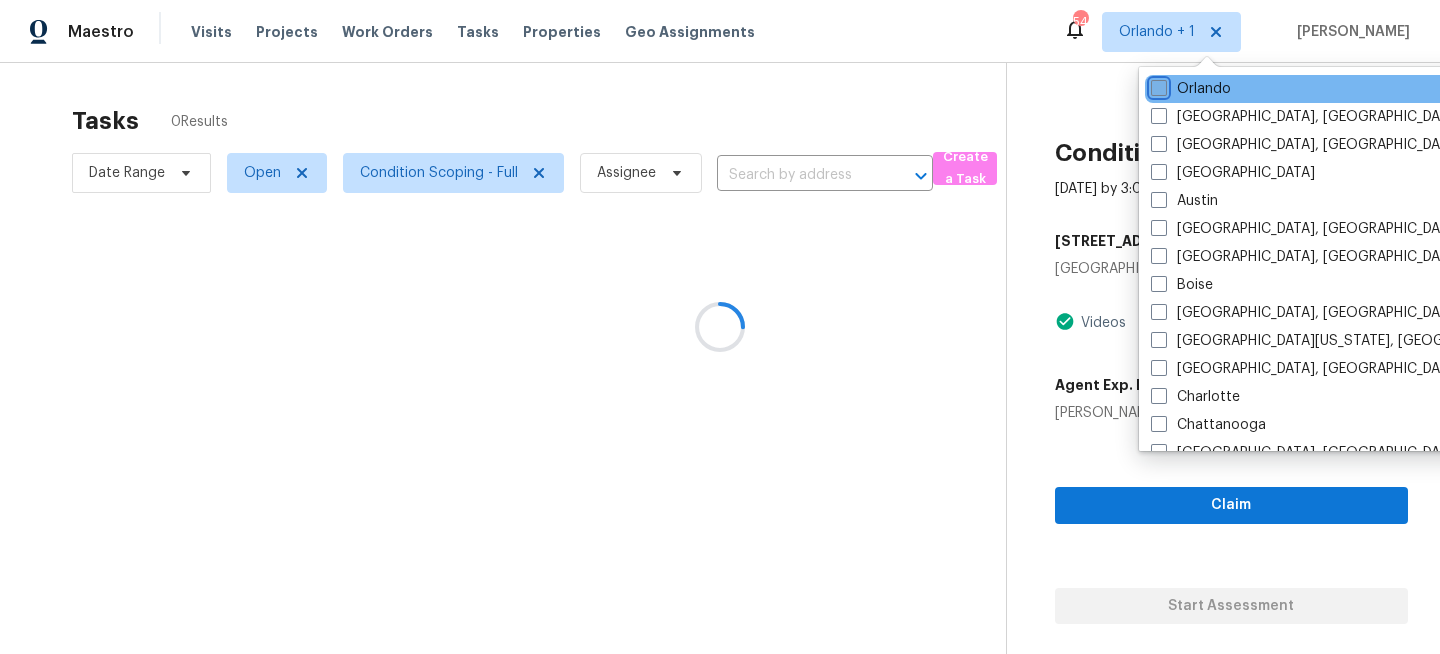 checkbox on "false" 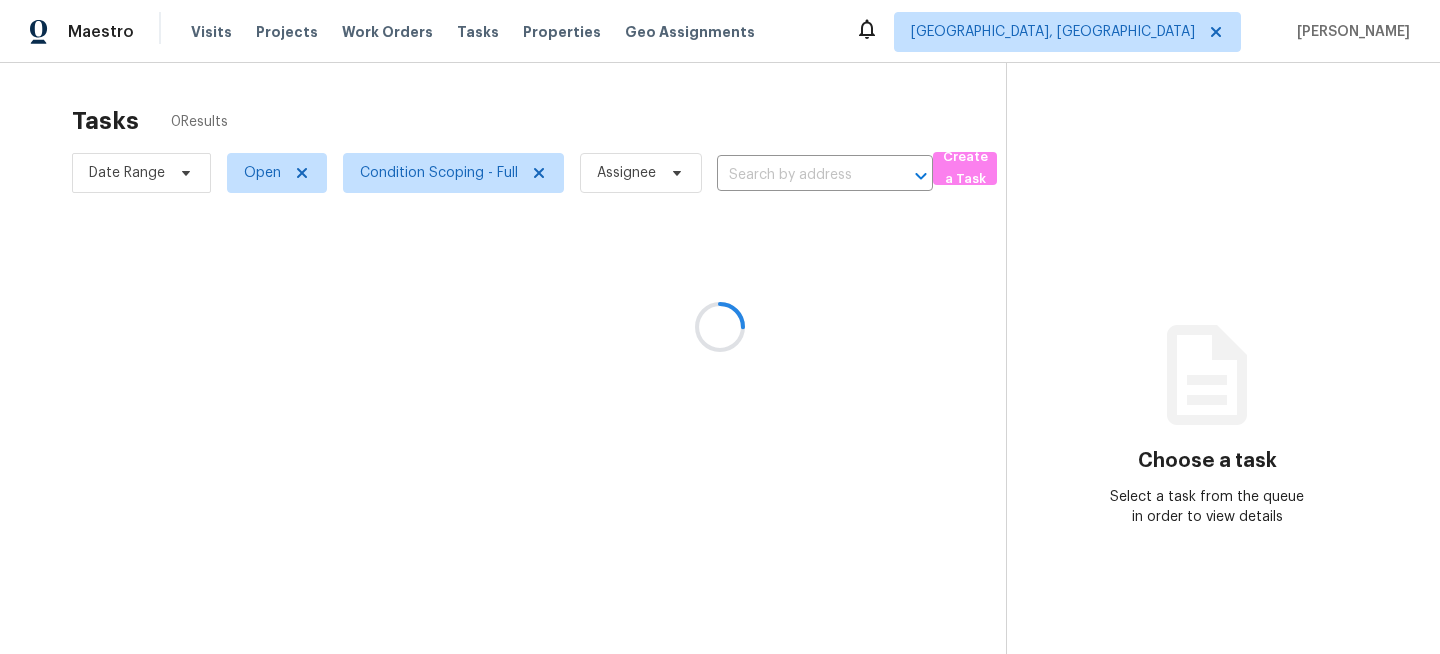 scroll, scrollTop: 0, scrollLeft: 0, axis: both 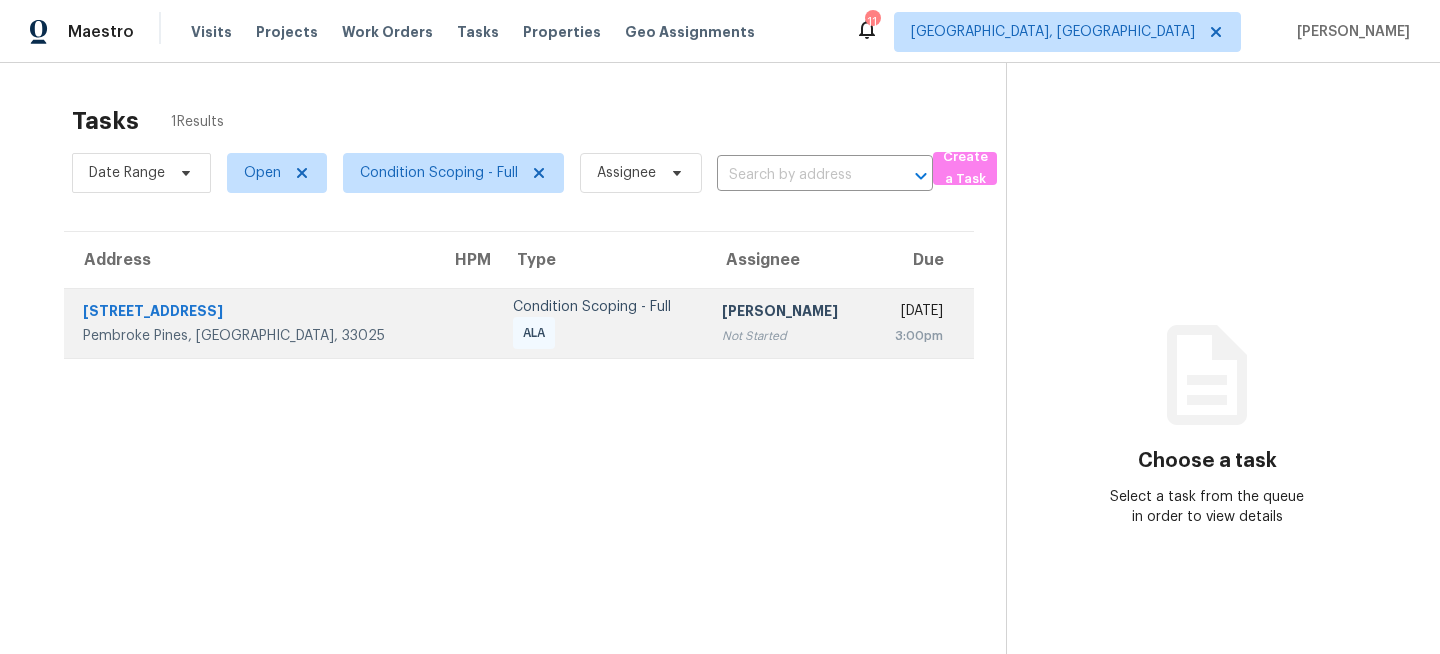 click on "Sakthivel Chandran" at bounding box center [787, 313] 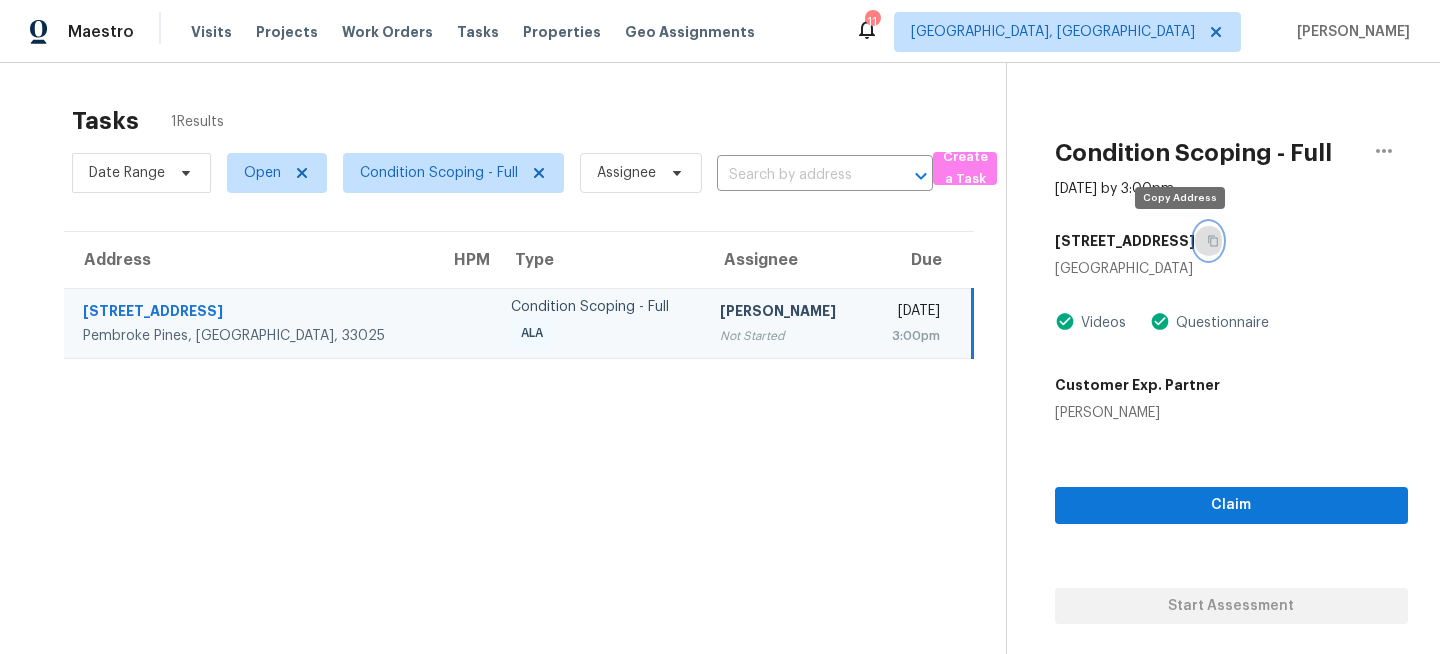 click 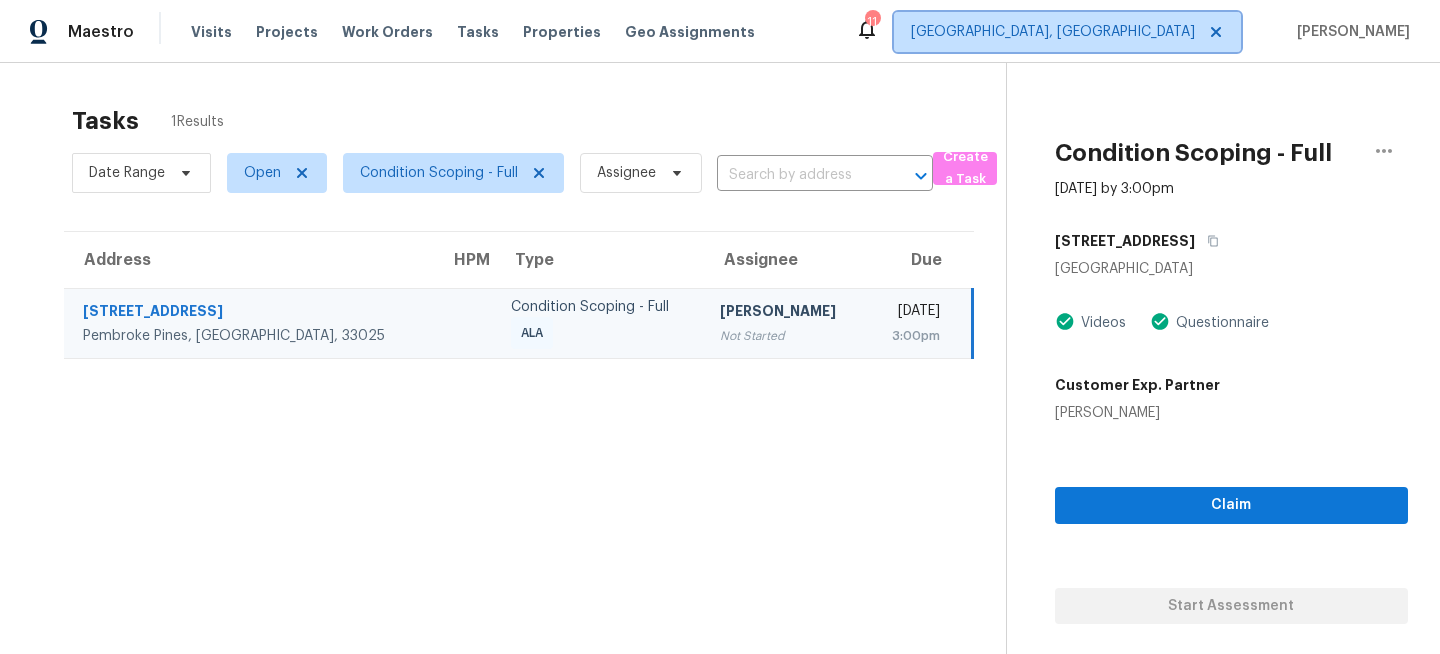 click on "[GEOGRAPHIC_DATA], [GEOGRAPHIC_DATA]" at bounding box center [1053, 32] 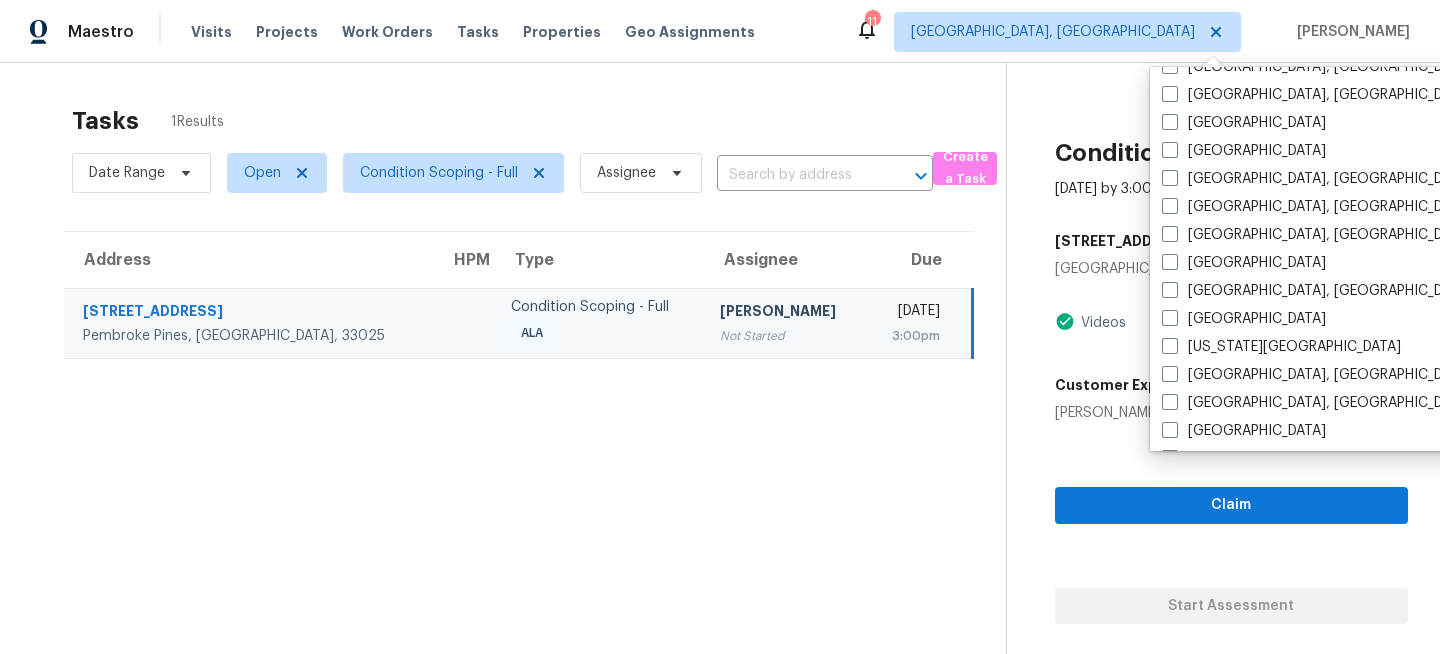scroll, scrollTop: 538, scrollLeft: 0, axis: vertical 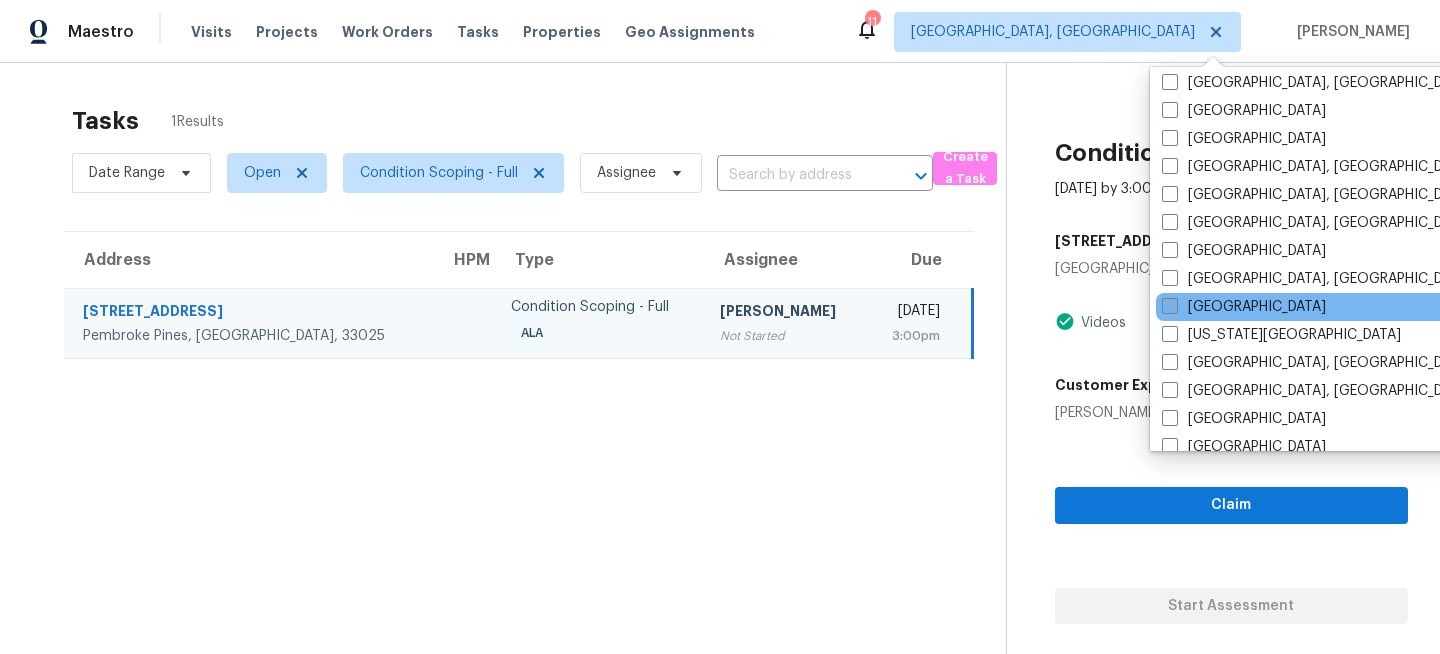 click at bounding box center (1170, 306) 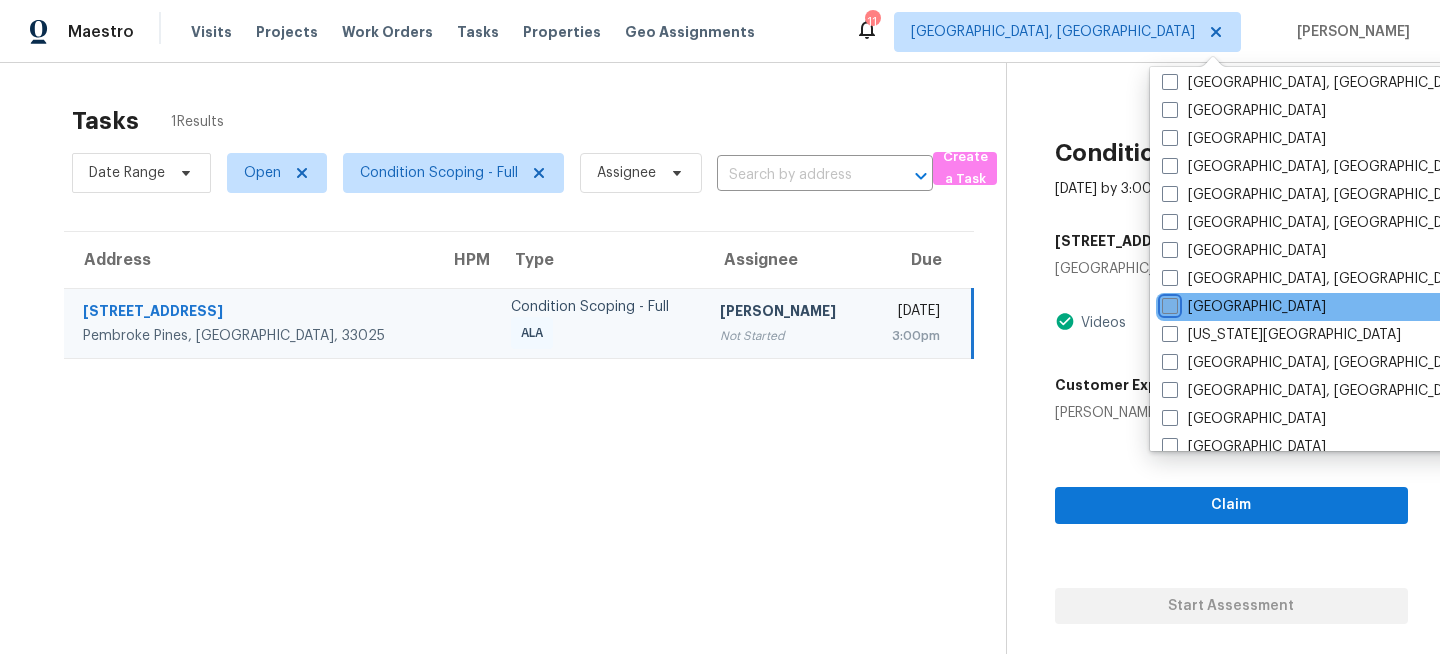 click on "[GEOGRAPHIC_DATA]" at bounding box center (1168, 303) 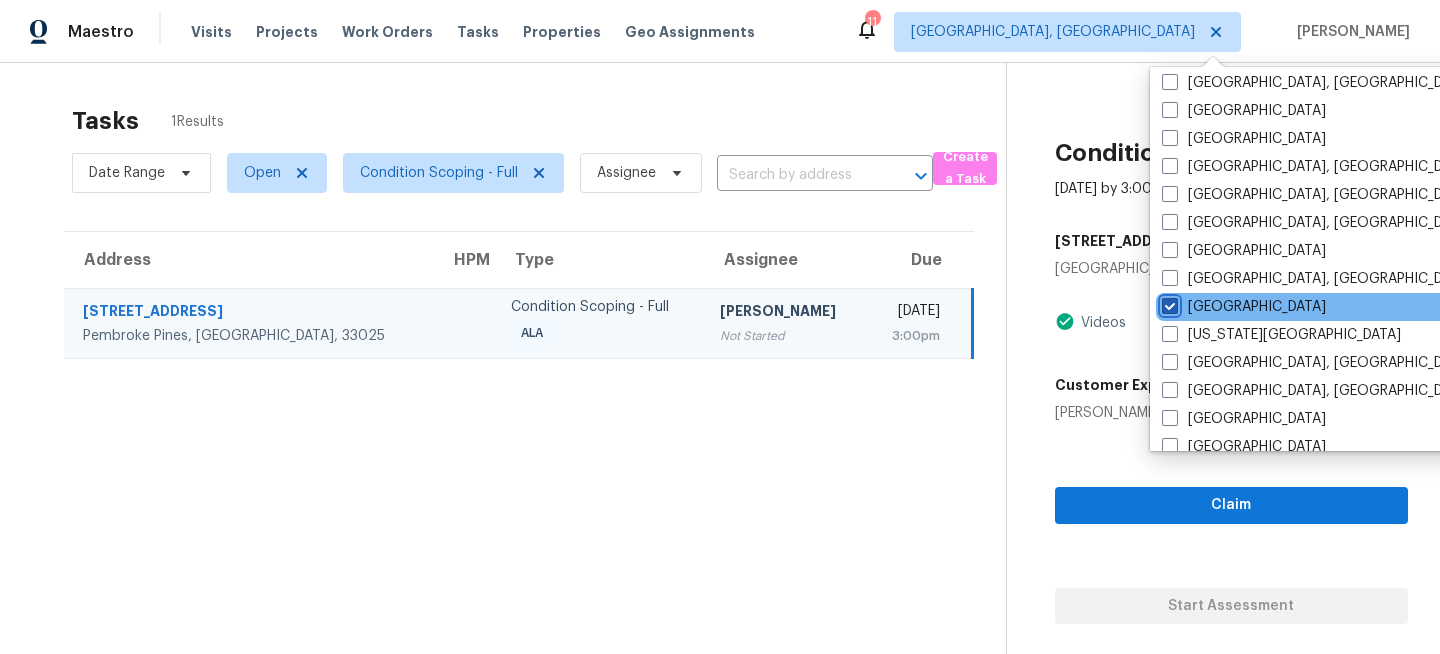checkbox on "true" 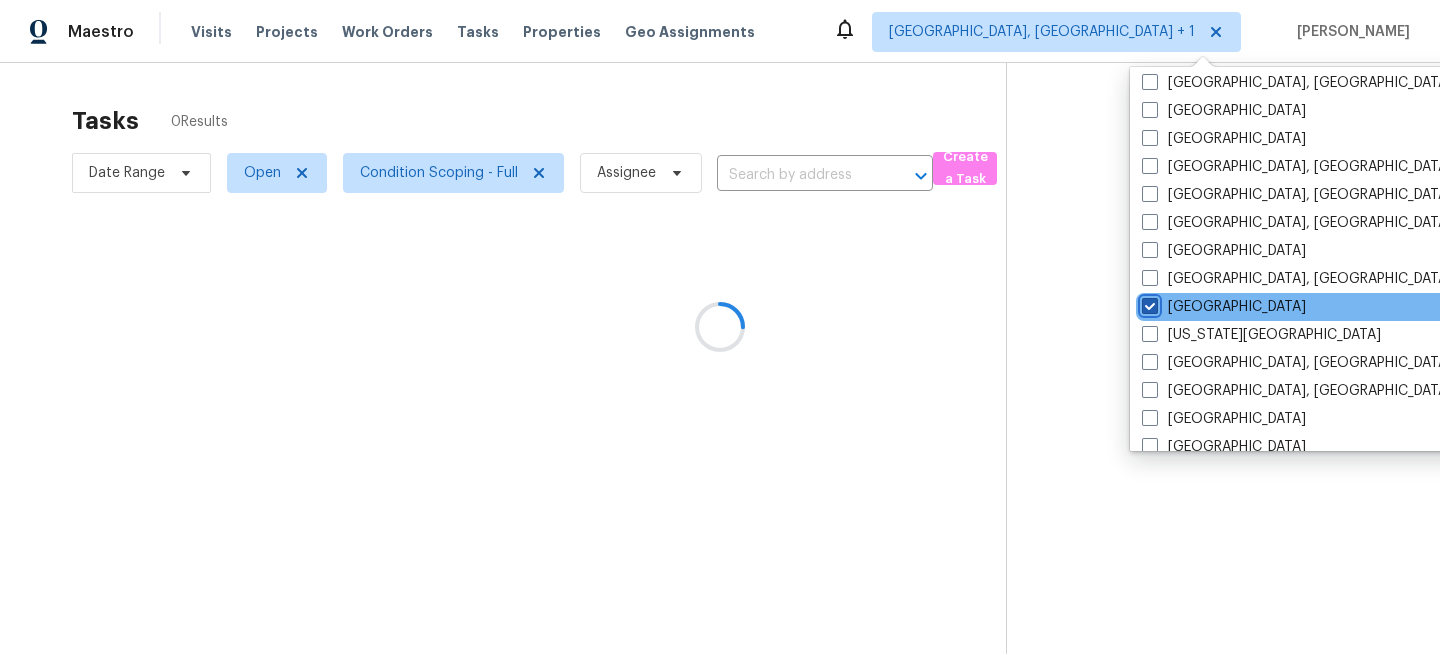 scroll, scrollTop: 0, scrollLeft: 0, axis: both 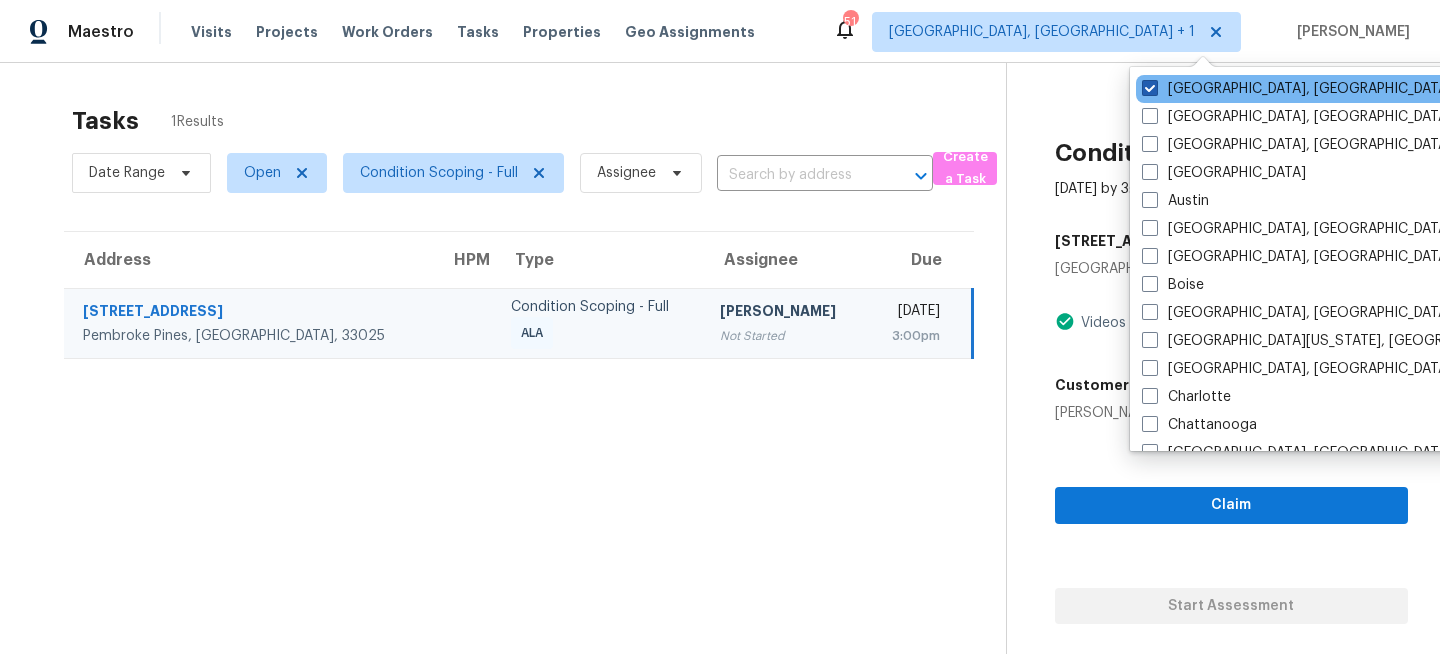 click on "[GEOGRAPHIC_DATA], [GEOGRAPHIC_DATA]" at bounding box center [1297, 89] 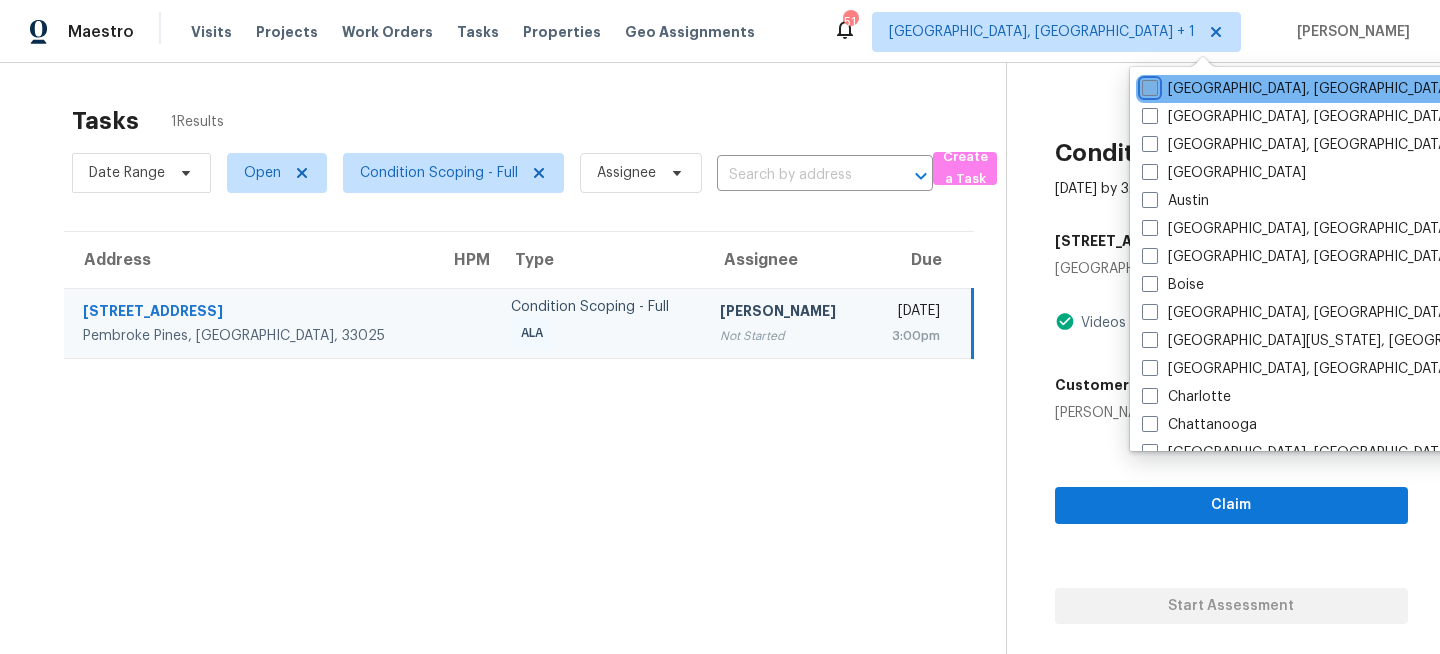 checkbox on "false" 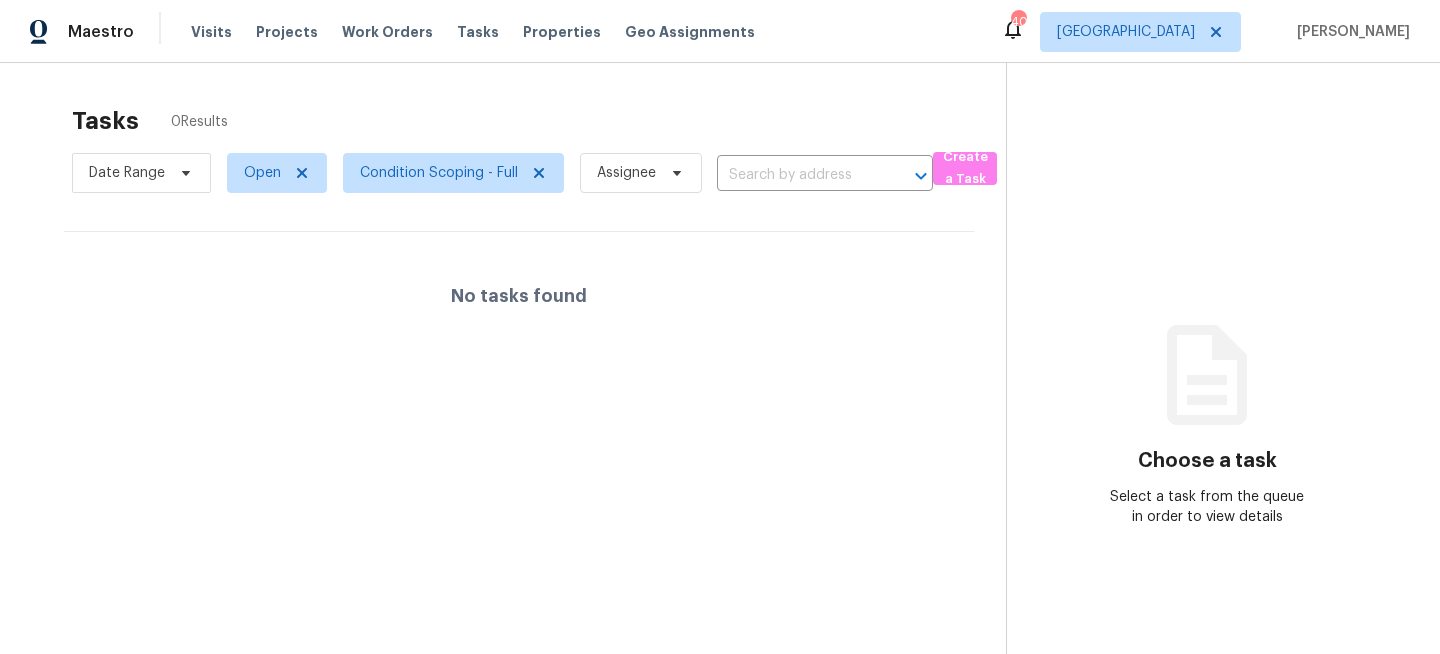 scroll, scrollTop: 0, scrollLeft: 0, axis: both 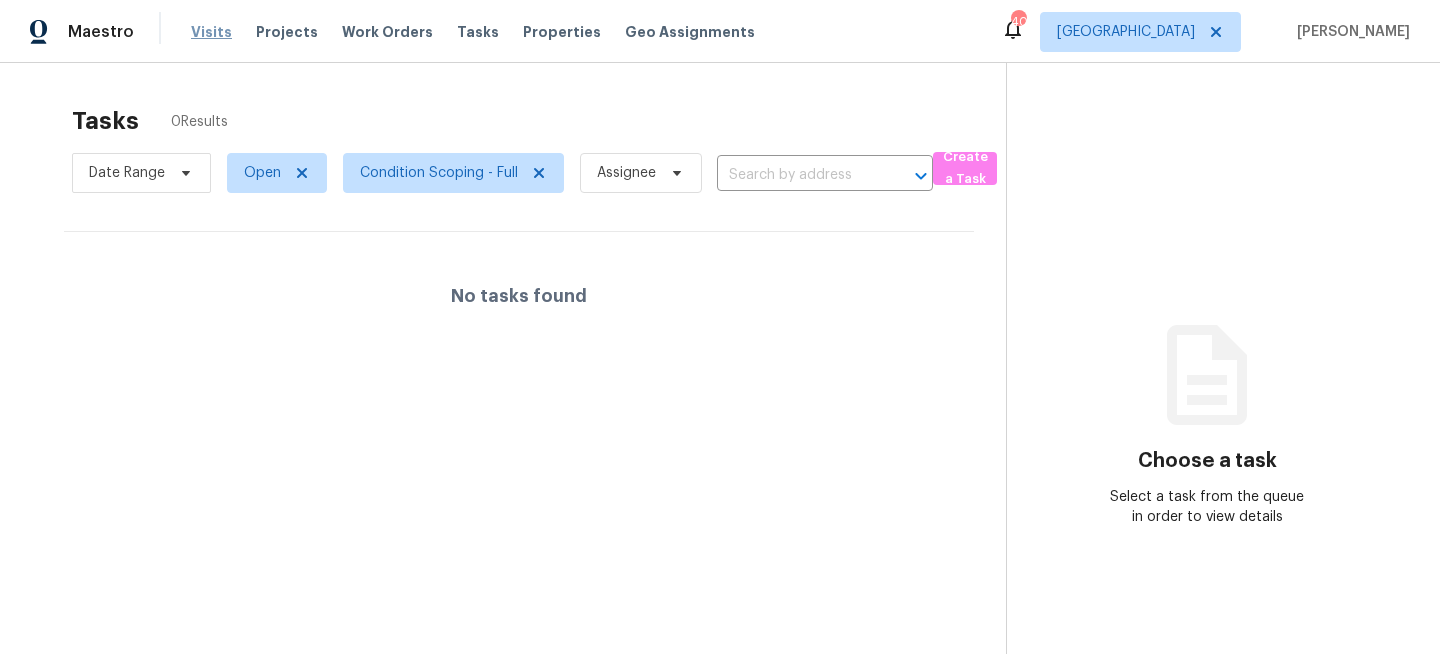 click on "Visits" at bounding box center [211, 32] 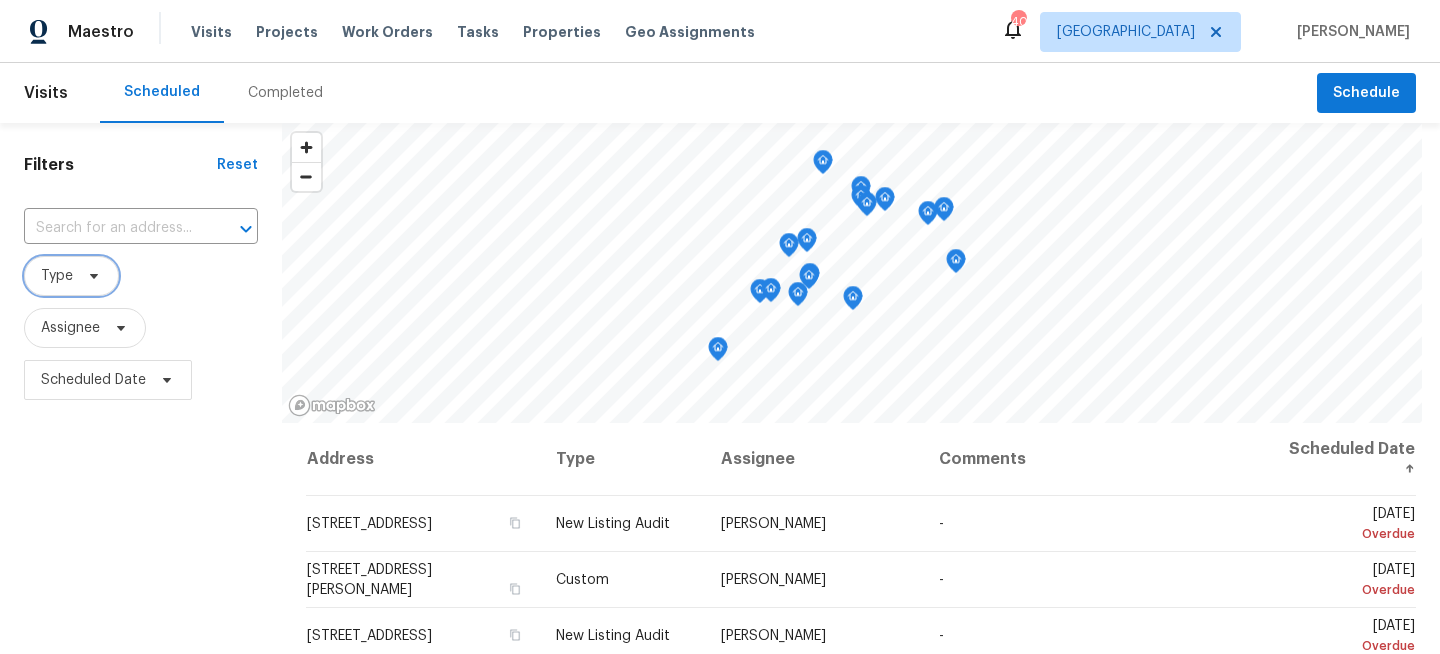 click at bounding box center [91, 276] 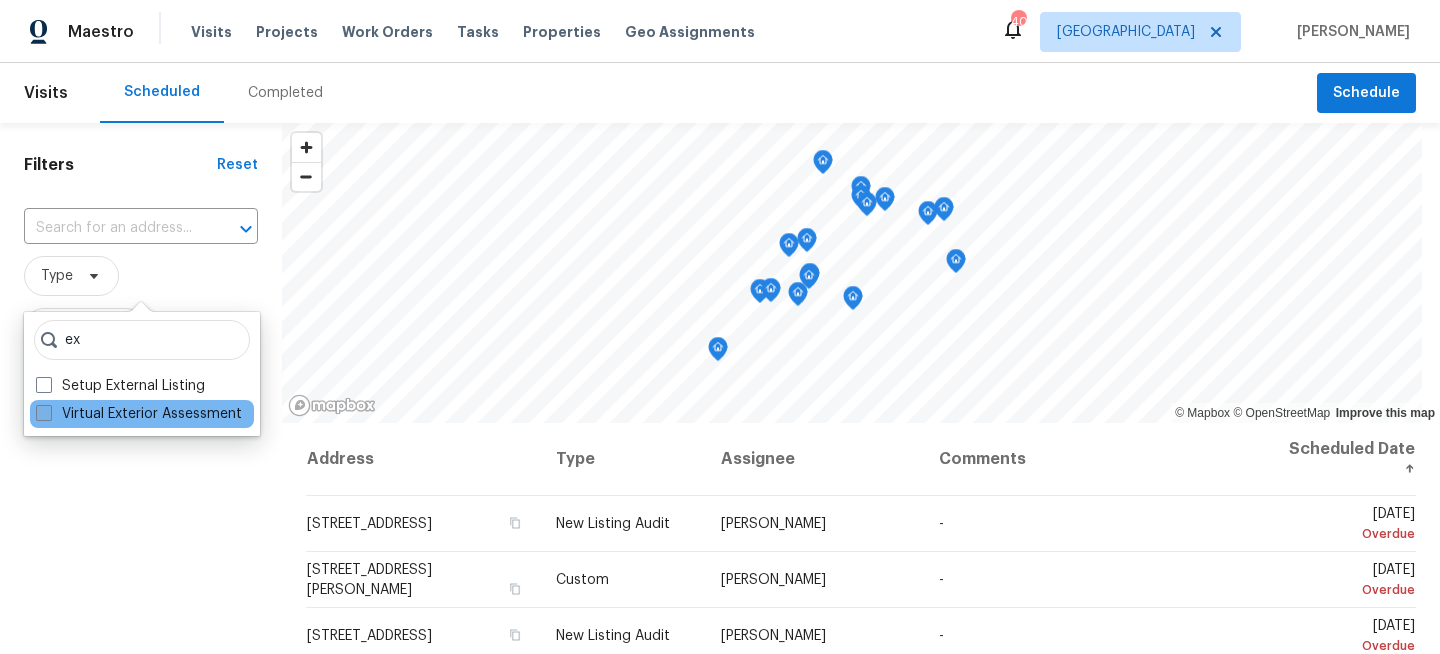 type on "ex" 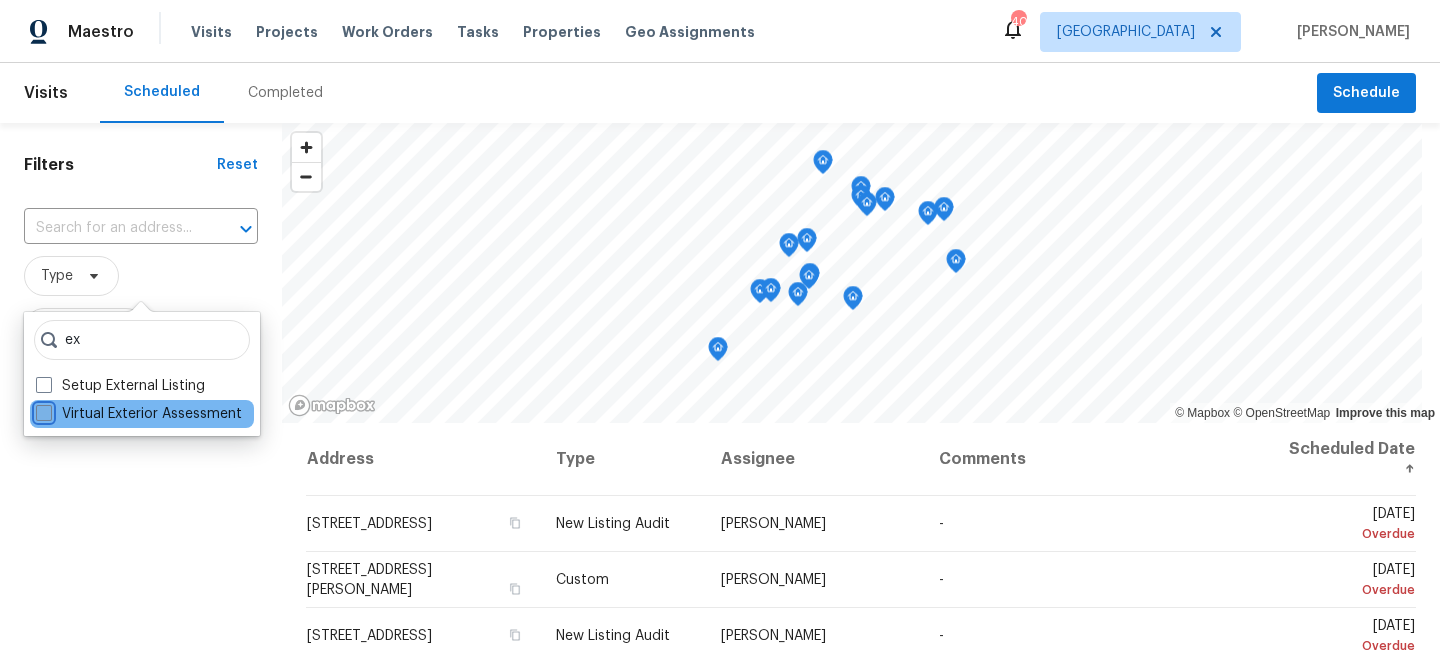 click on "Virtual Exterior Assessment" at bounding box center [42, 410] 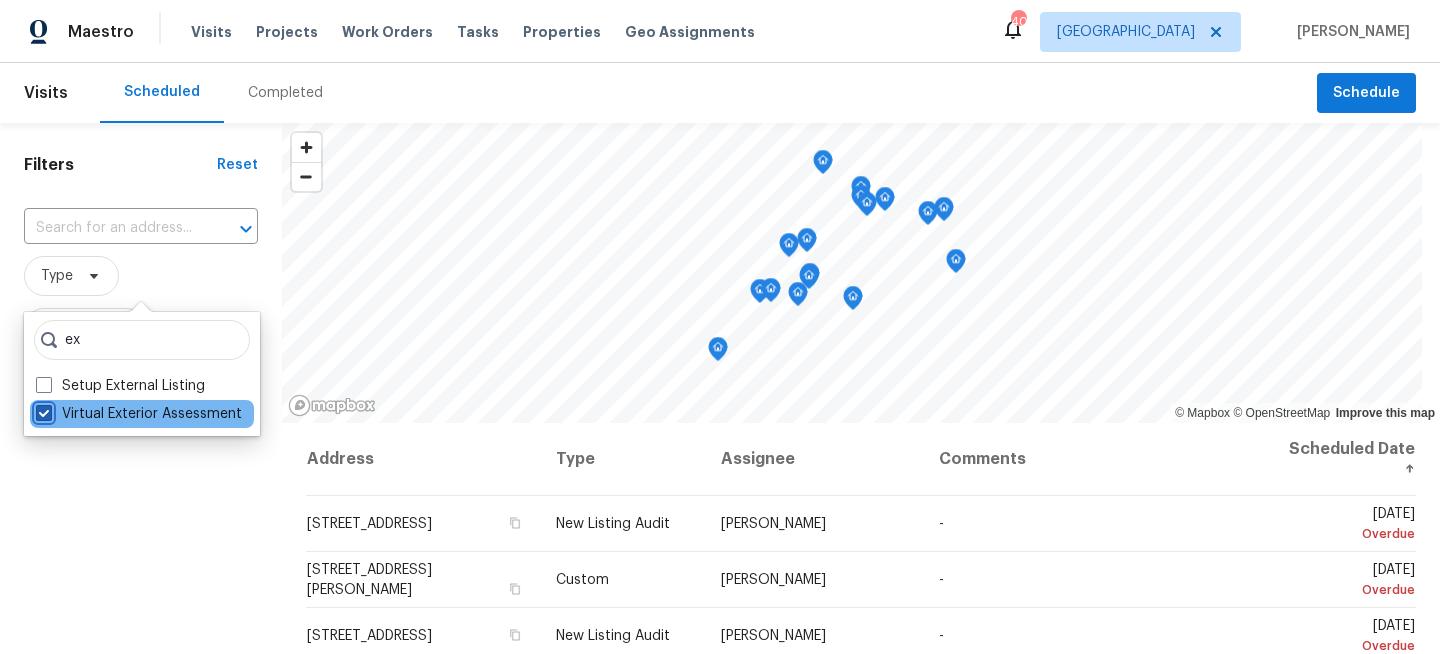 checkbox on "true" 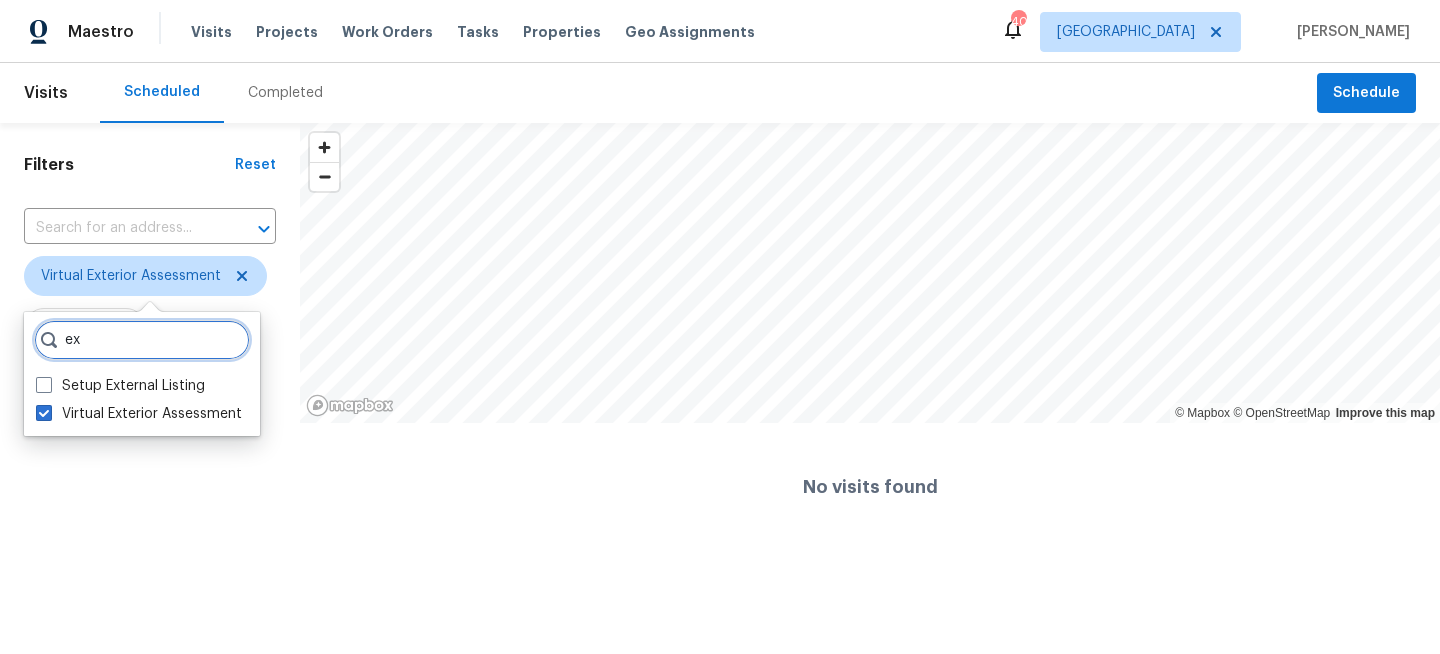 click on "ex" at bounding box center (142, 340) 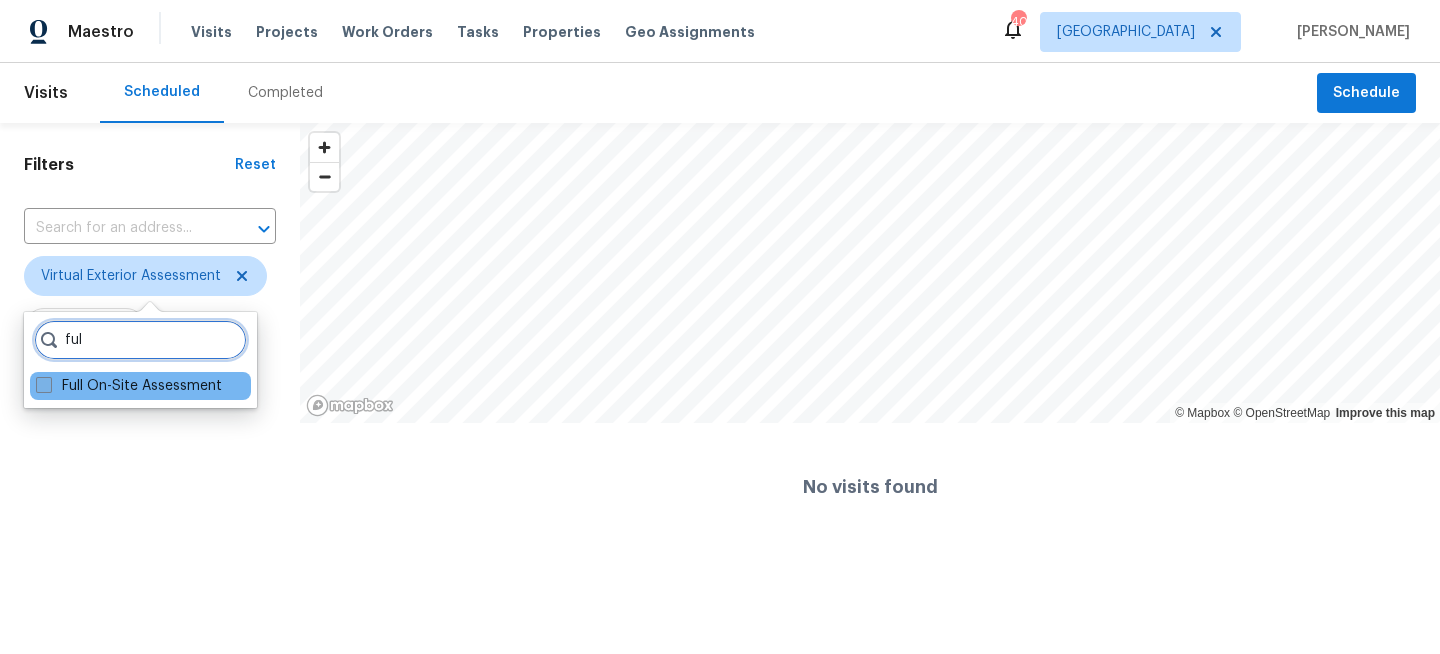 type on "ful" 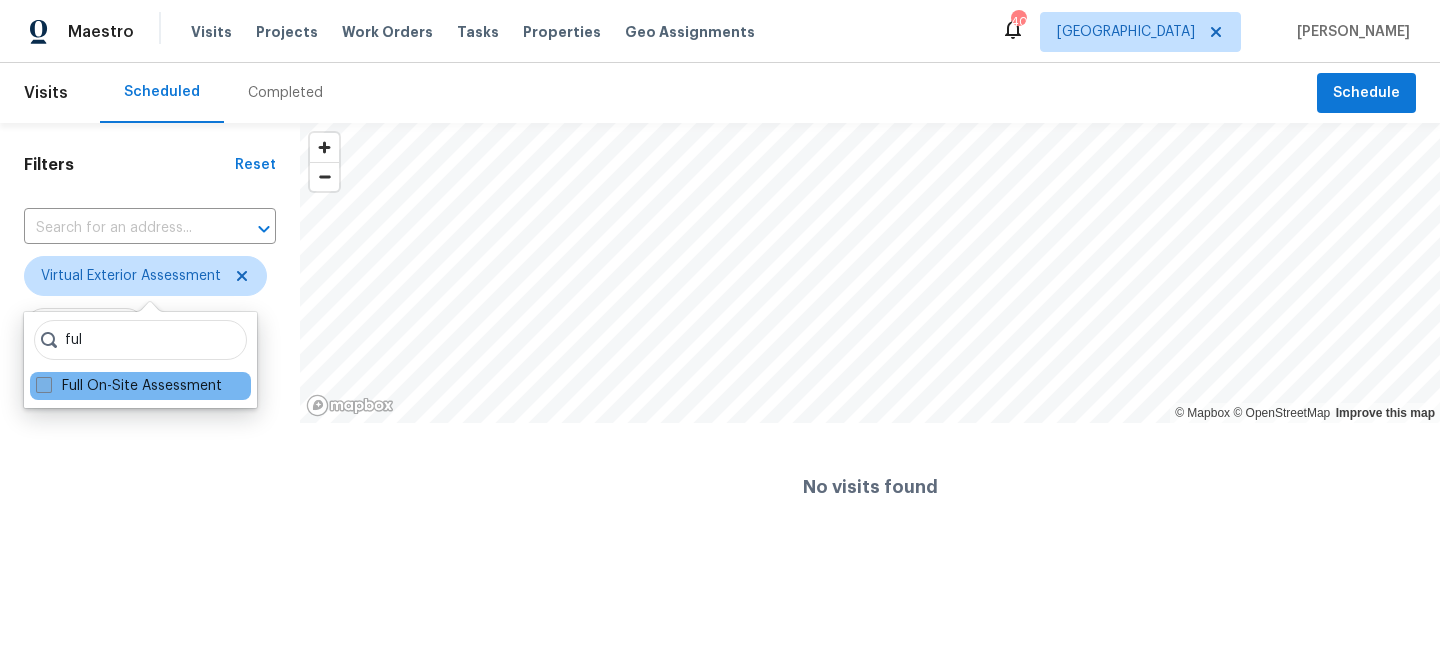 click on "Full On-Site Assessment" at bounding box center (129, 386) 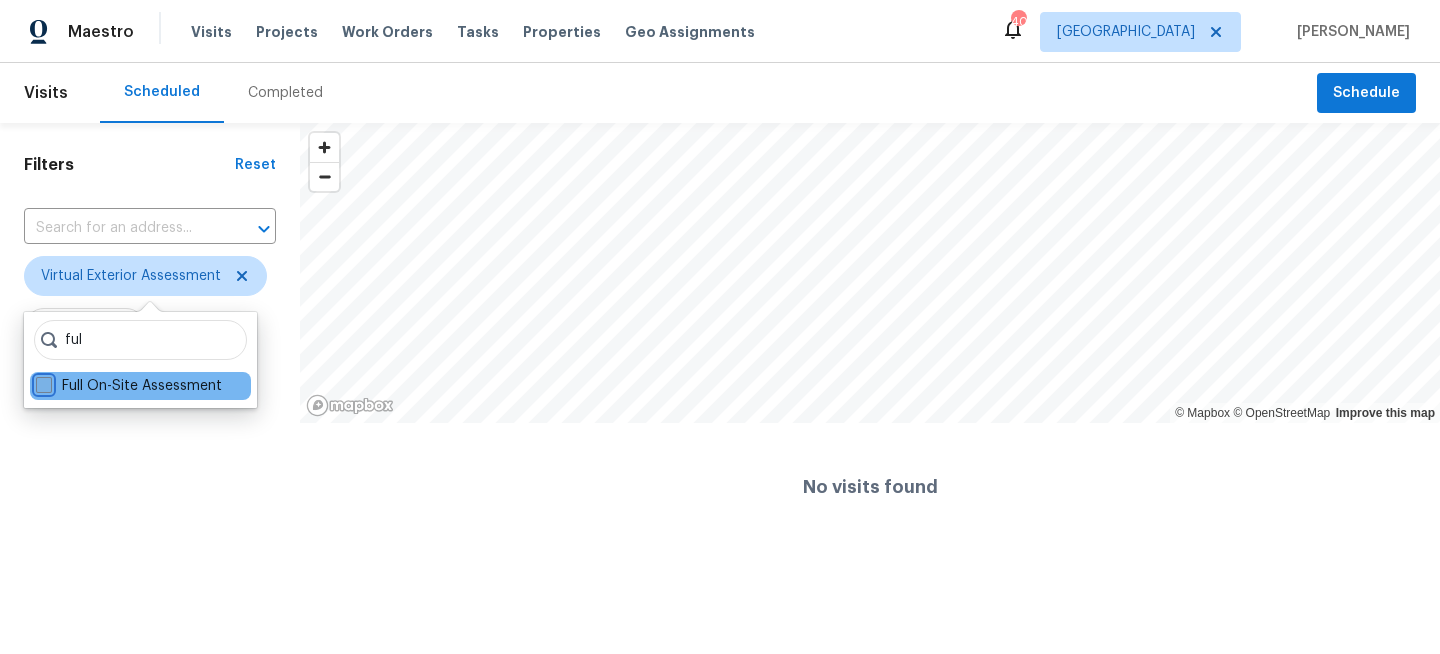 click on "Full On-Site Assessment" at bounding box center (42, 382) 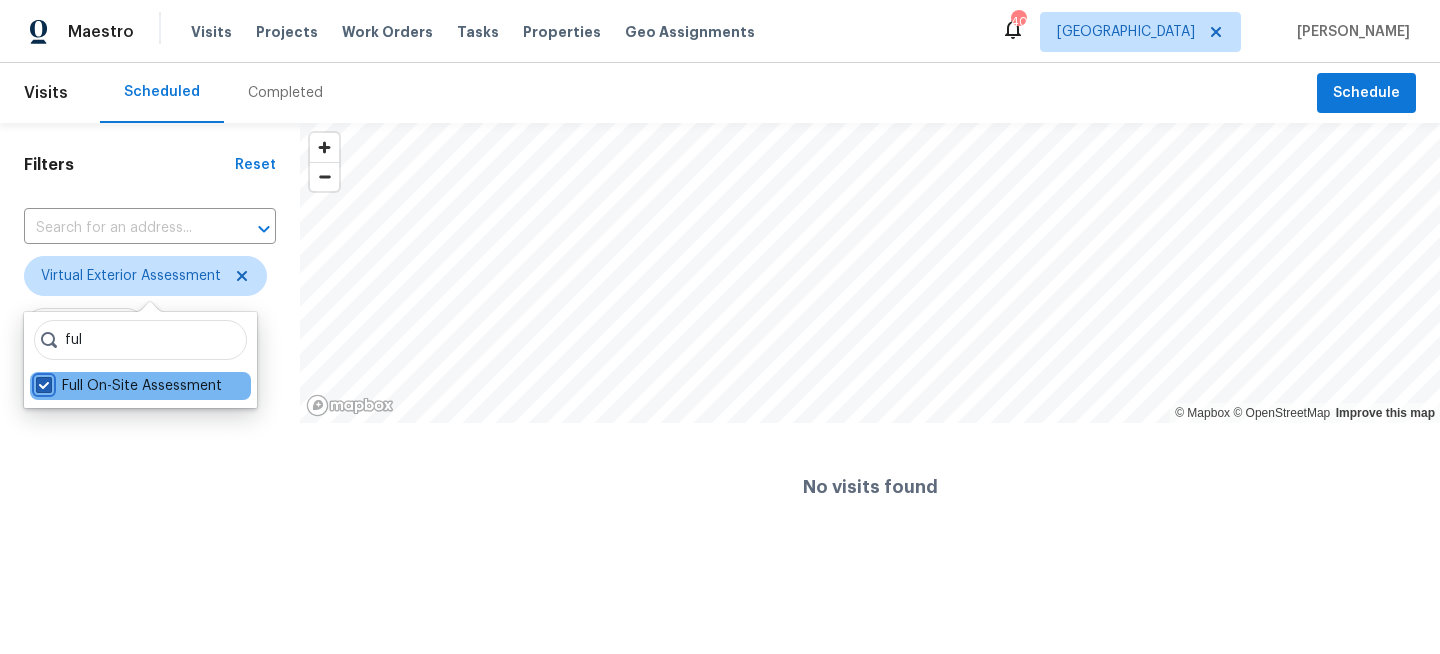 checkbox on "true" 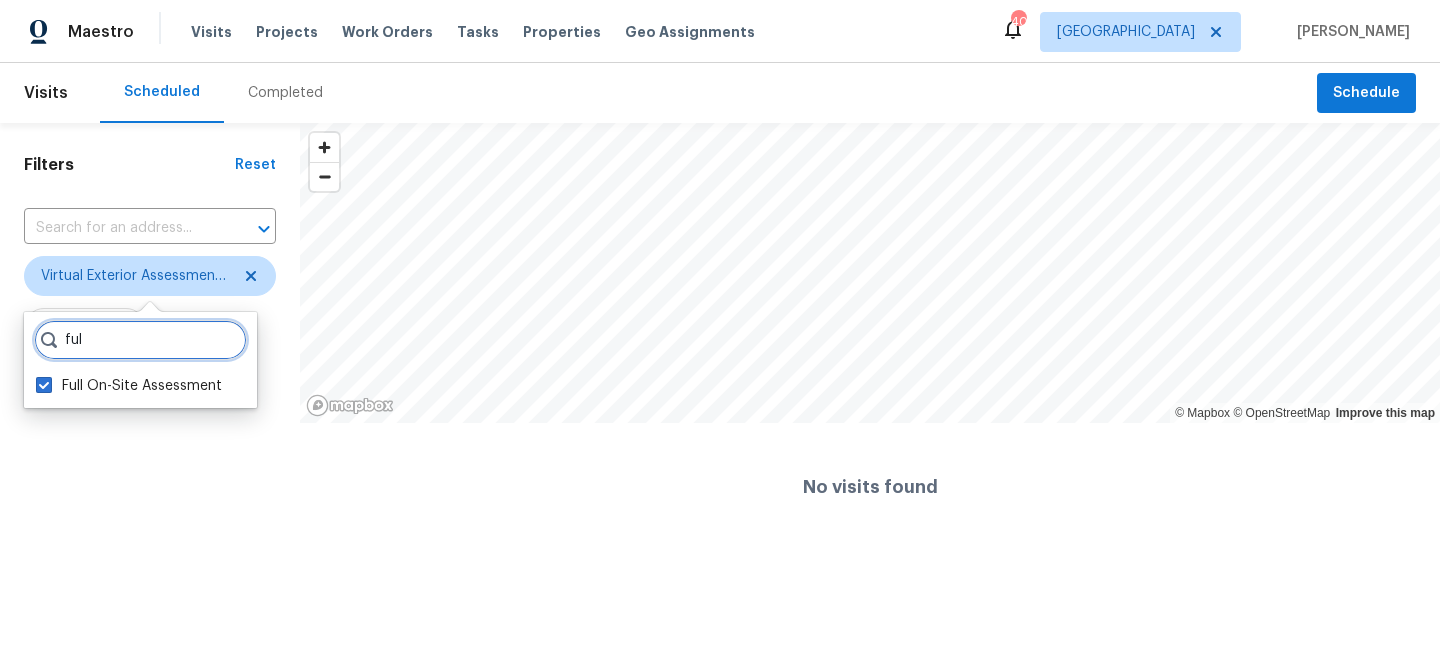 click on "ful" at bounding box center [140, 340] 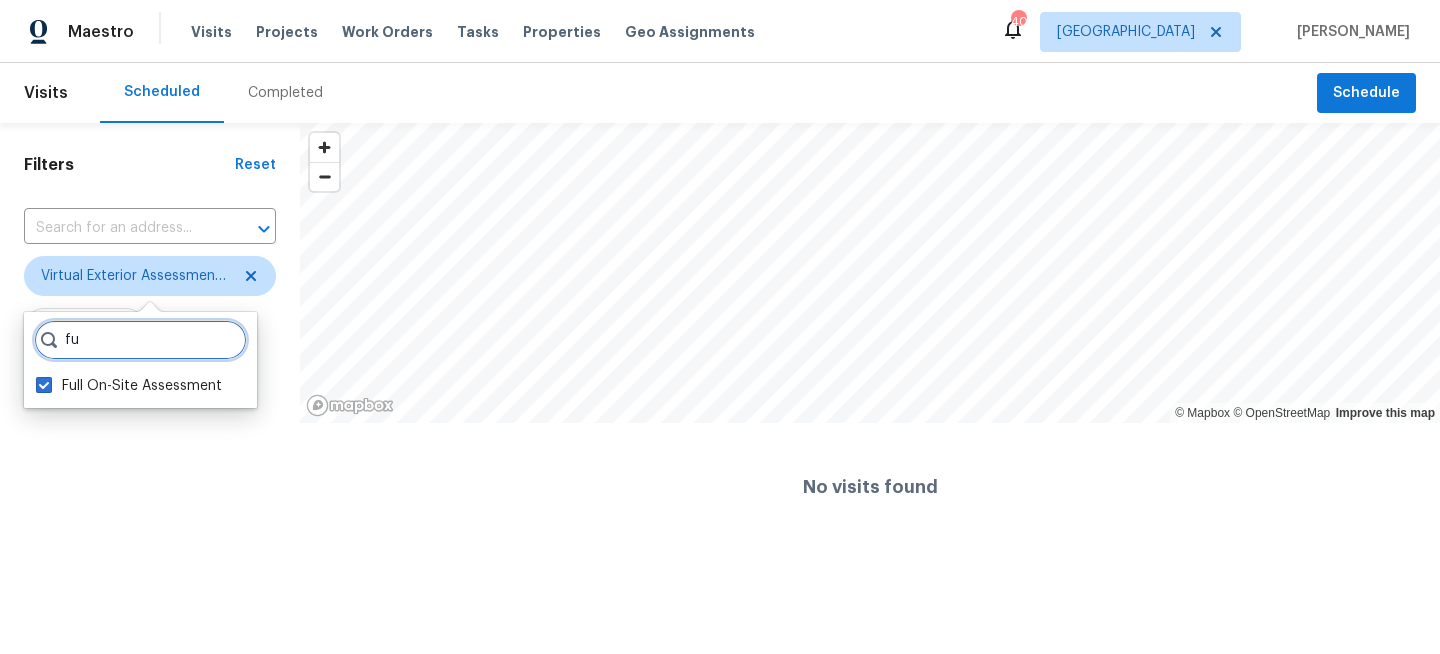 type on "f" 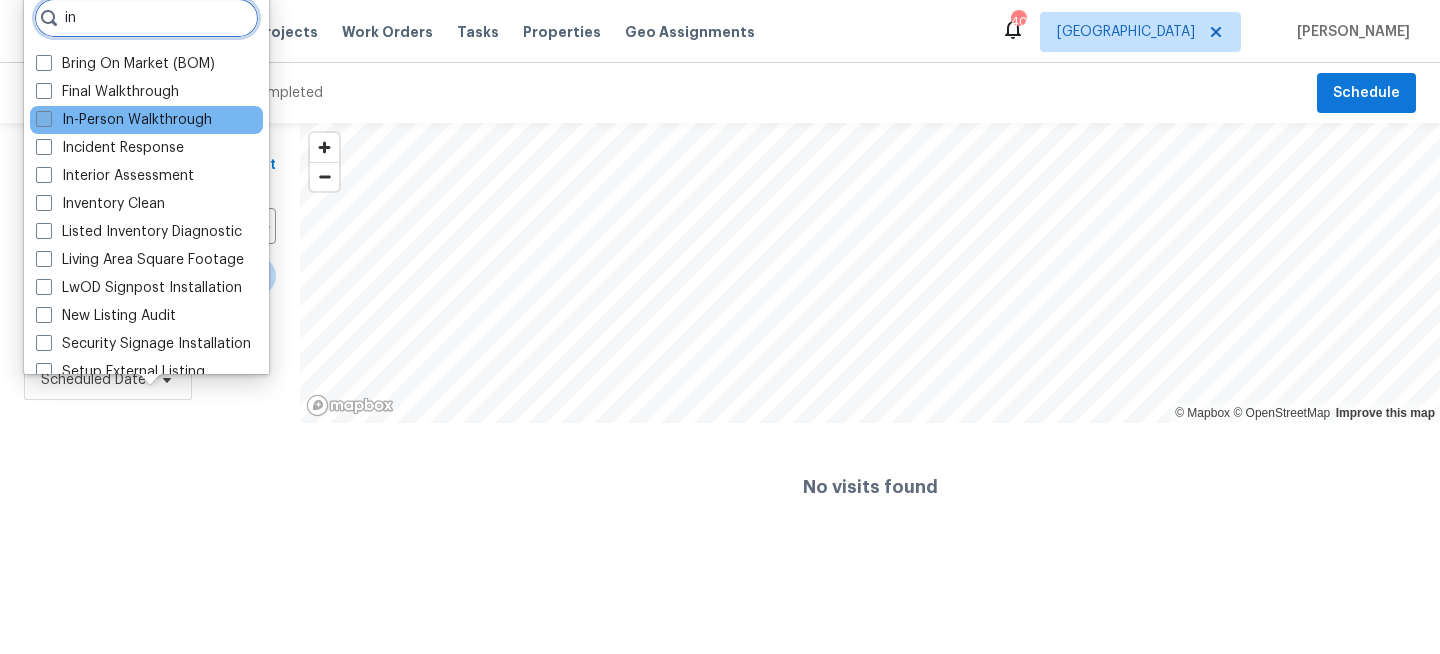 type on "in" 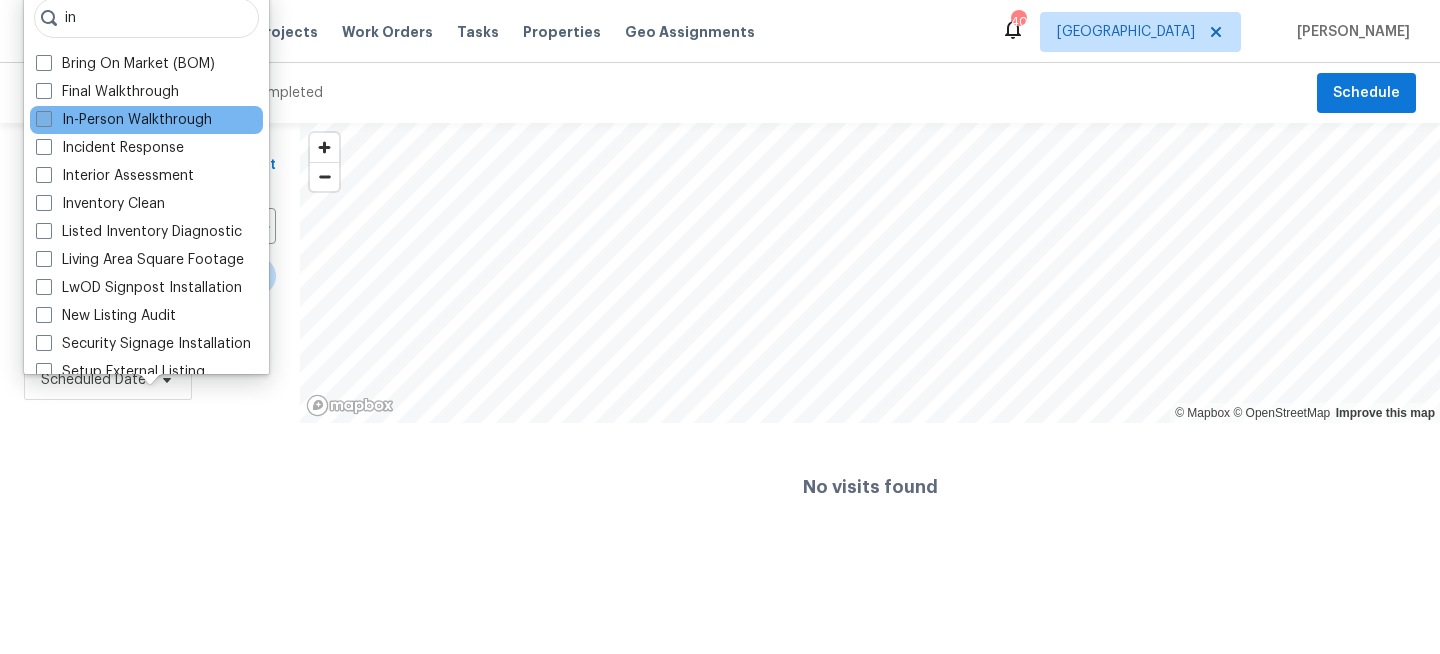 click on "In-Person Walkthrough" at bounding box center [124, 120] 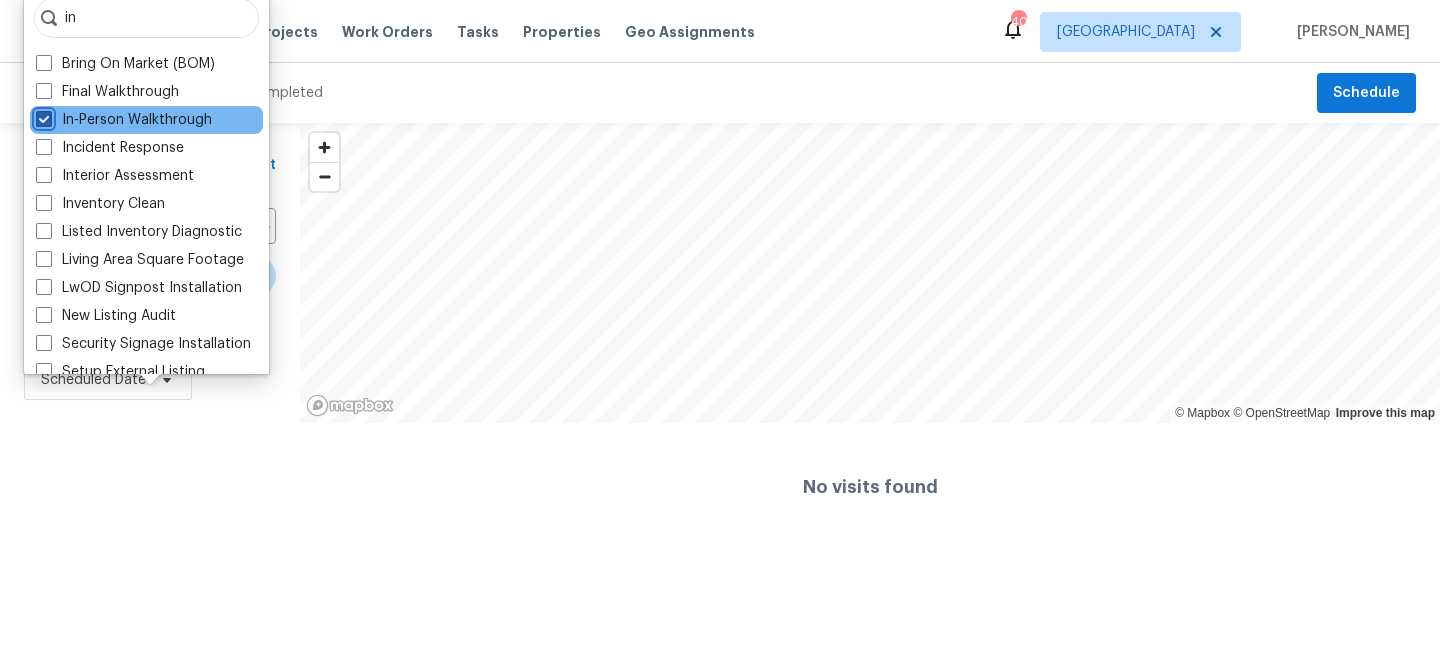 checkbox on "true" 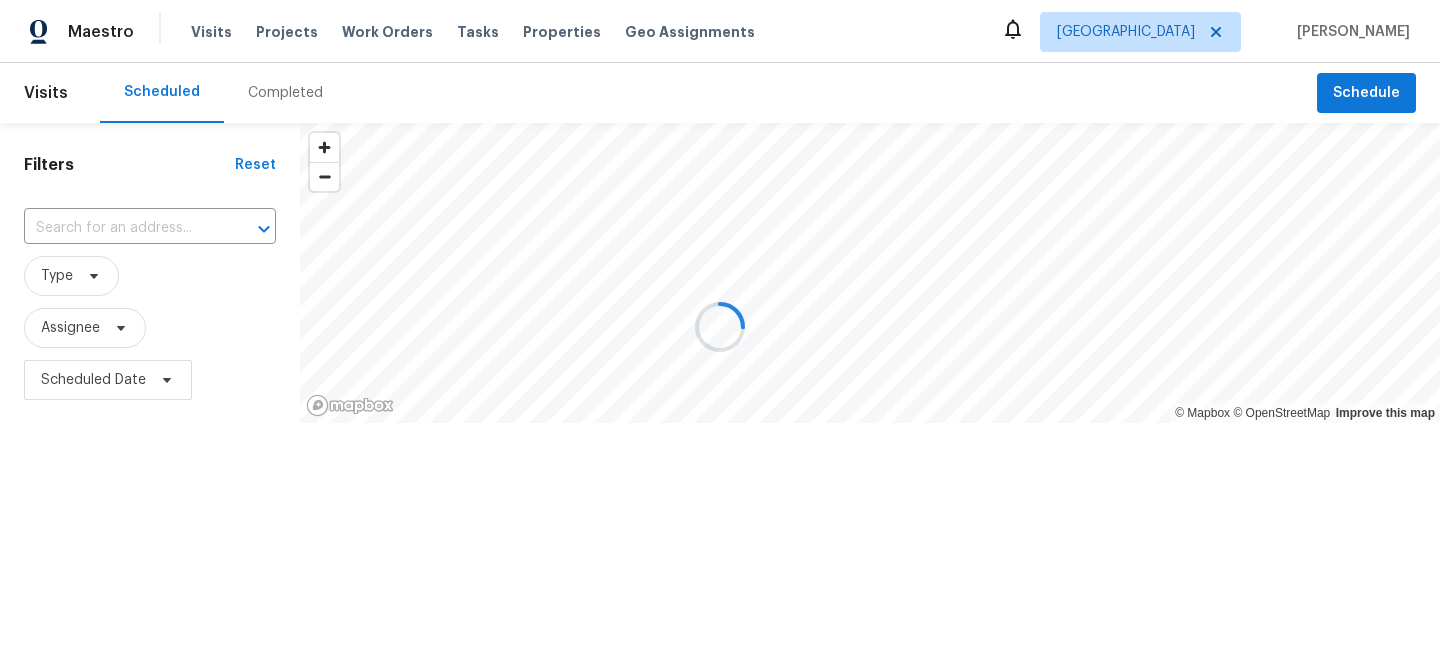 scroll, scrollTop: 0, scrollLeft: 0, axis: both 